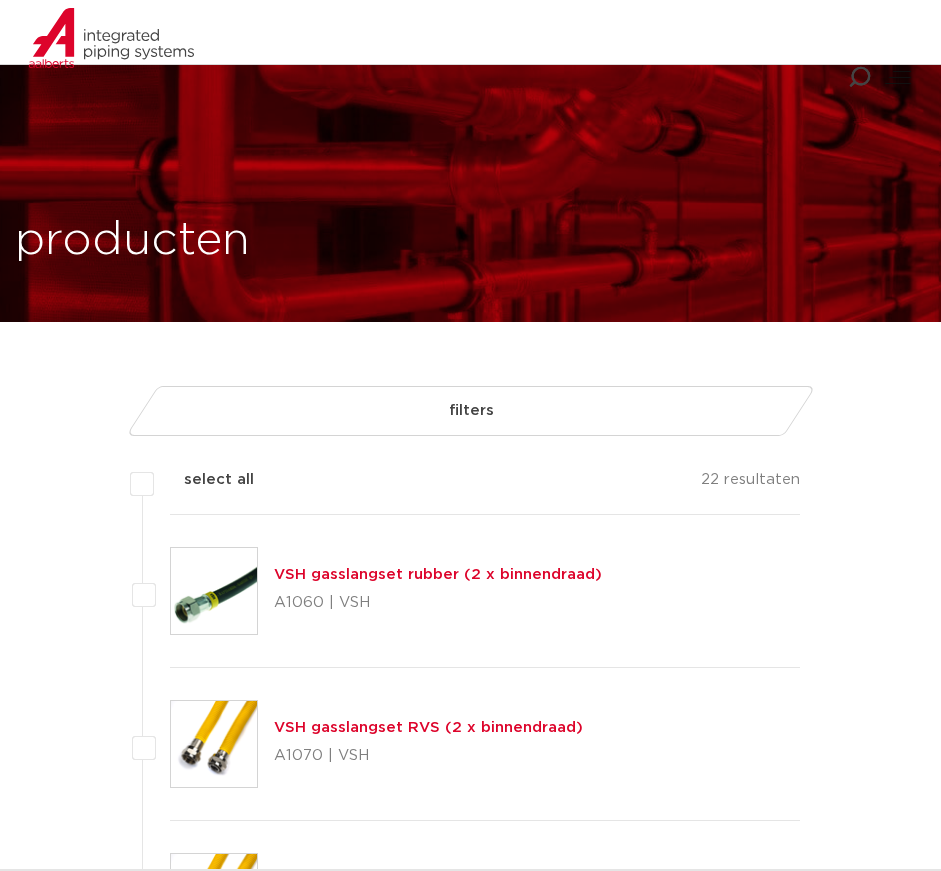 scroll, scrollTop: 675, scrollLeft: 0, axis: vertical 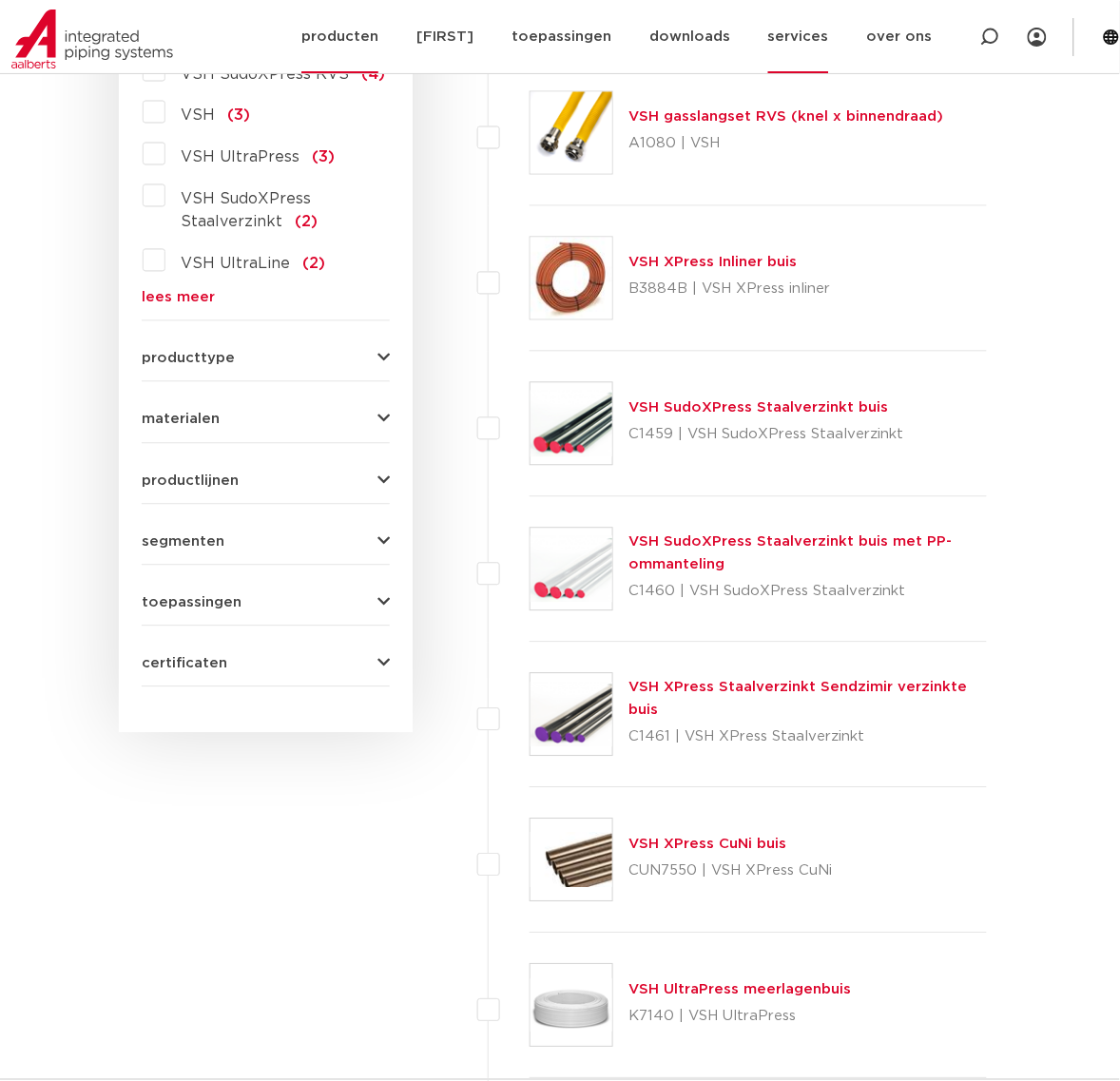 click on "services" 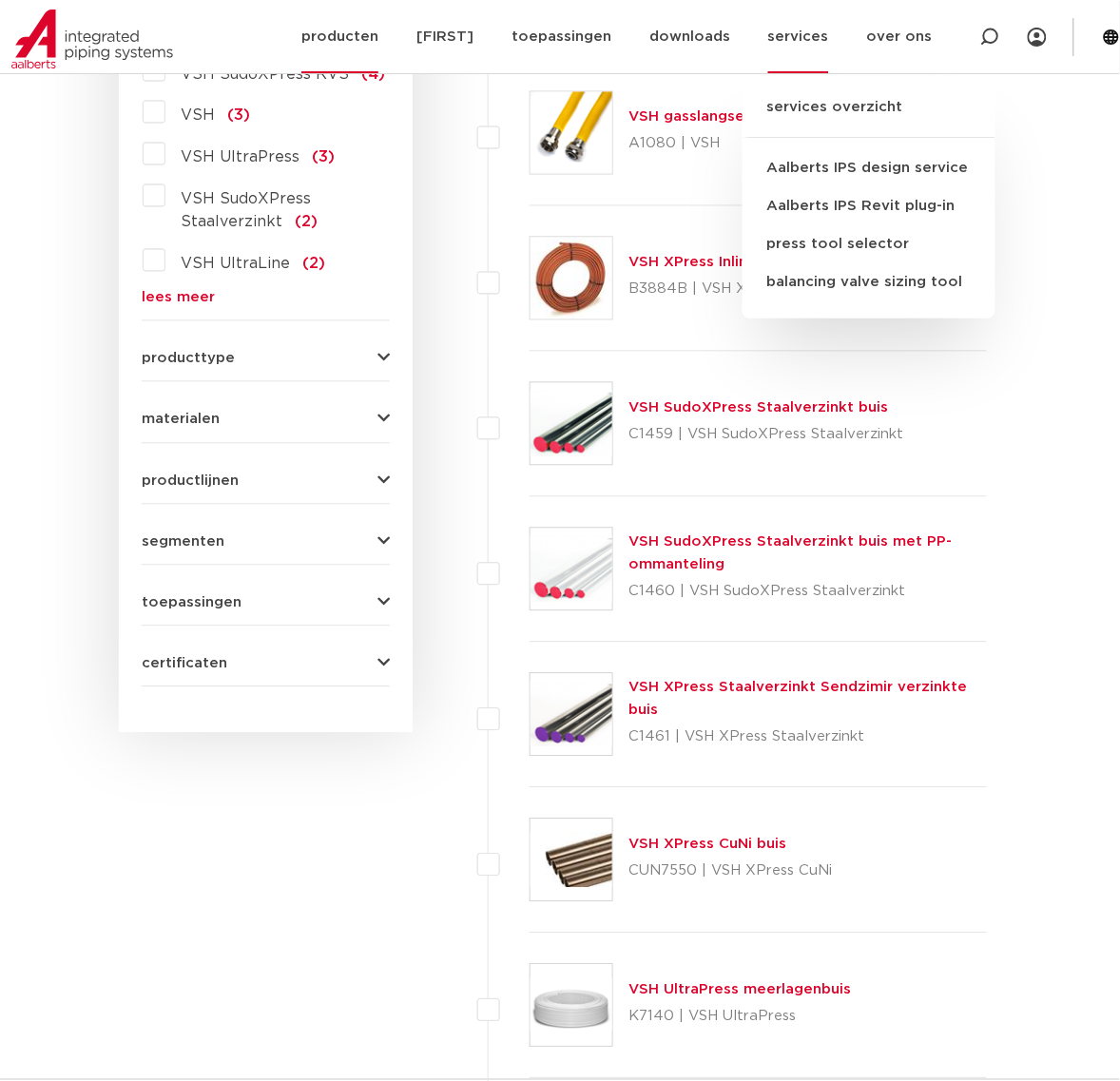 click on "services" 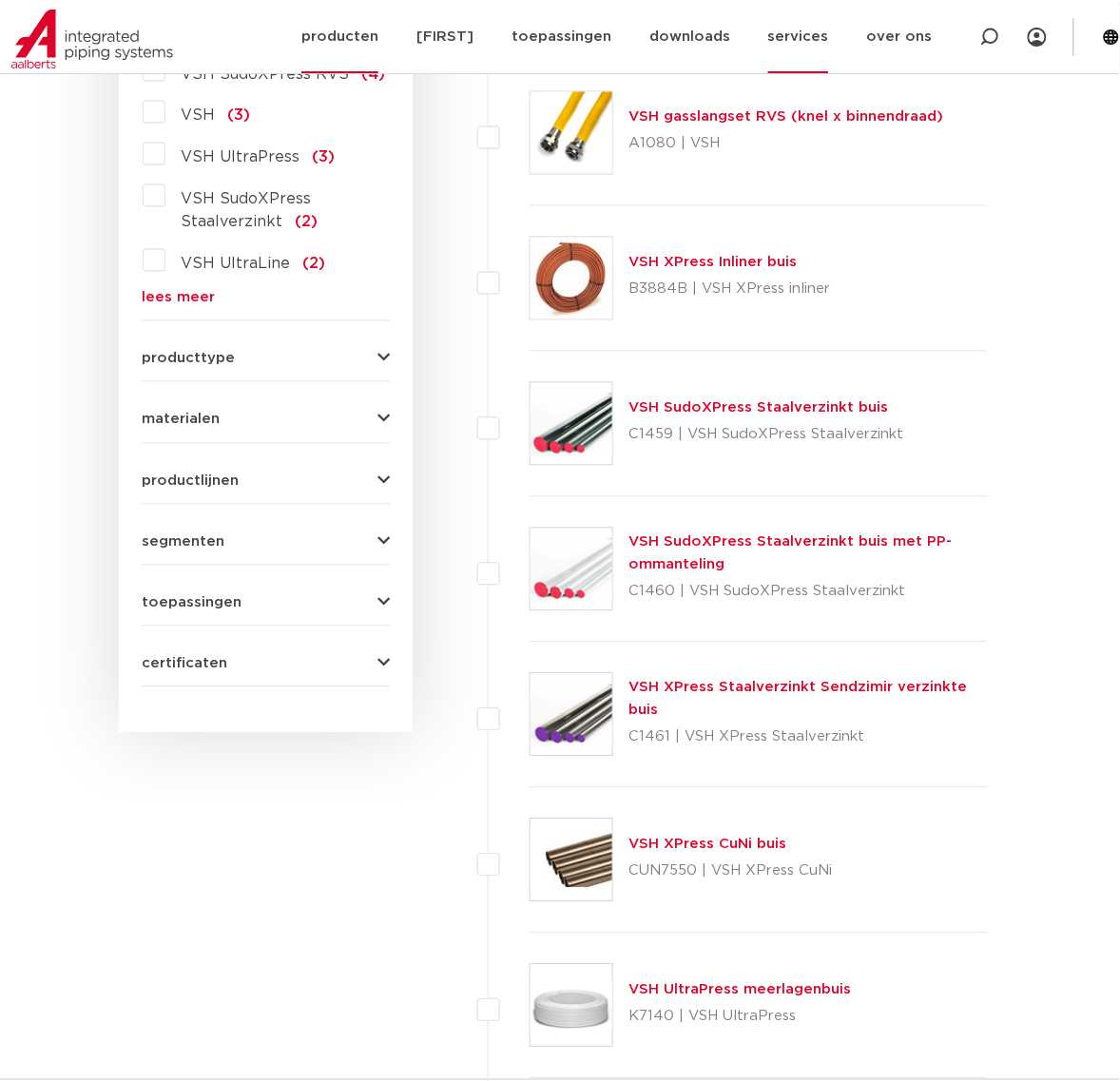 click on "services" 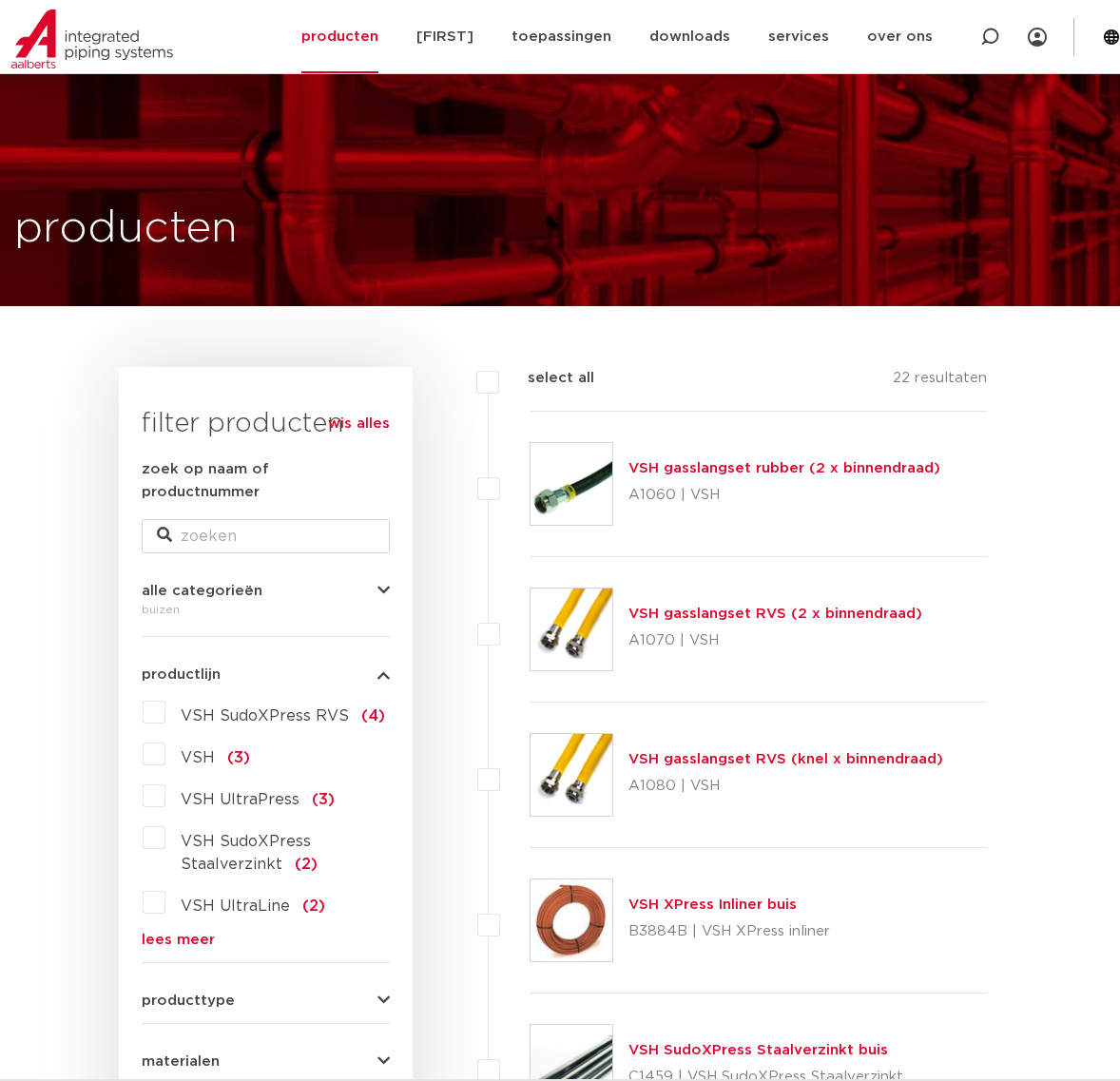 scroll, scrollTop: 642, scrollLeft: 0, axis: vertical 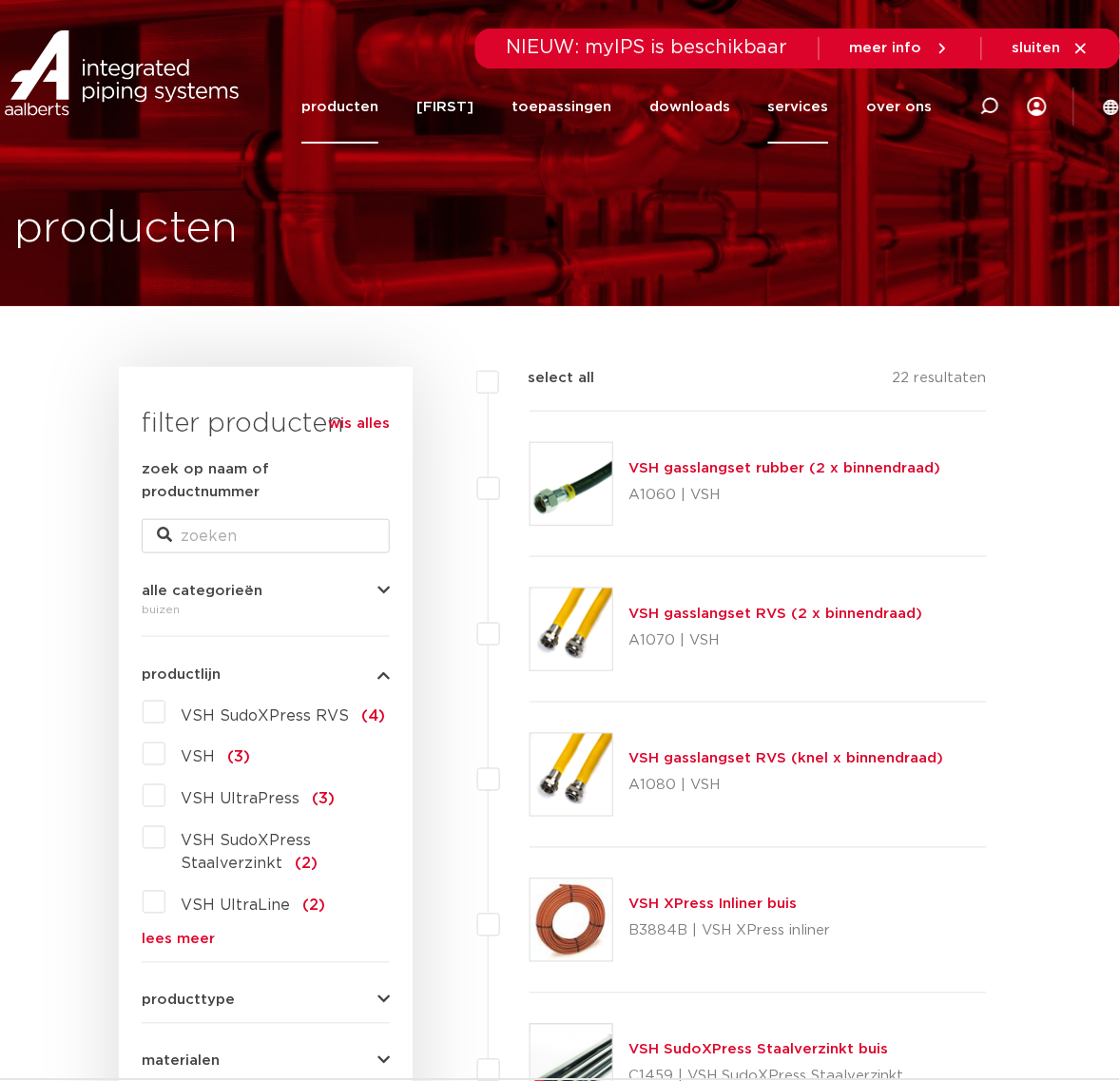click on "services" 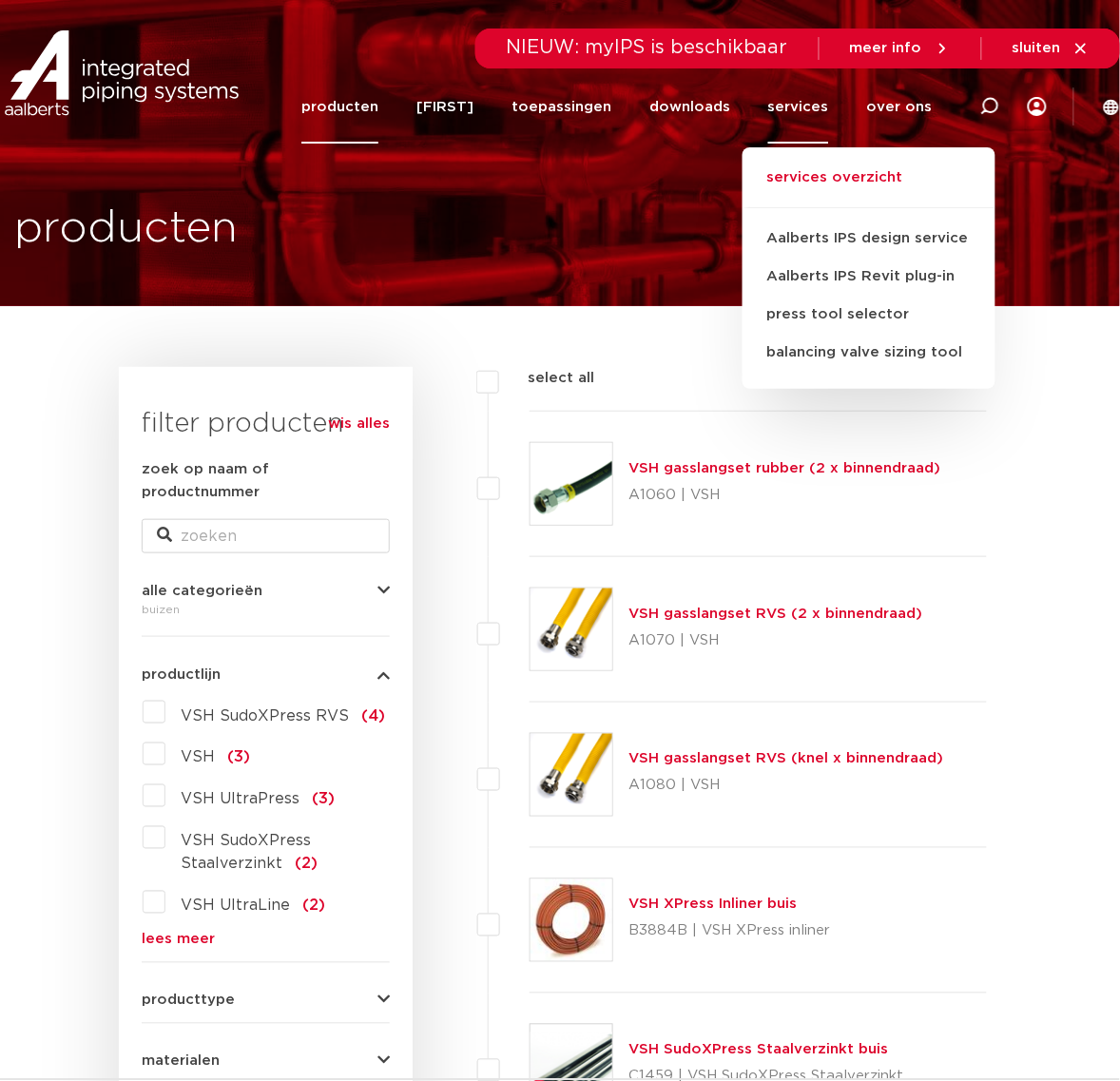click on "services overzicht" 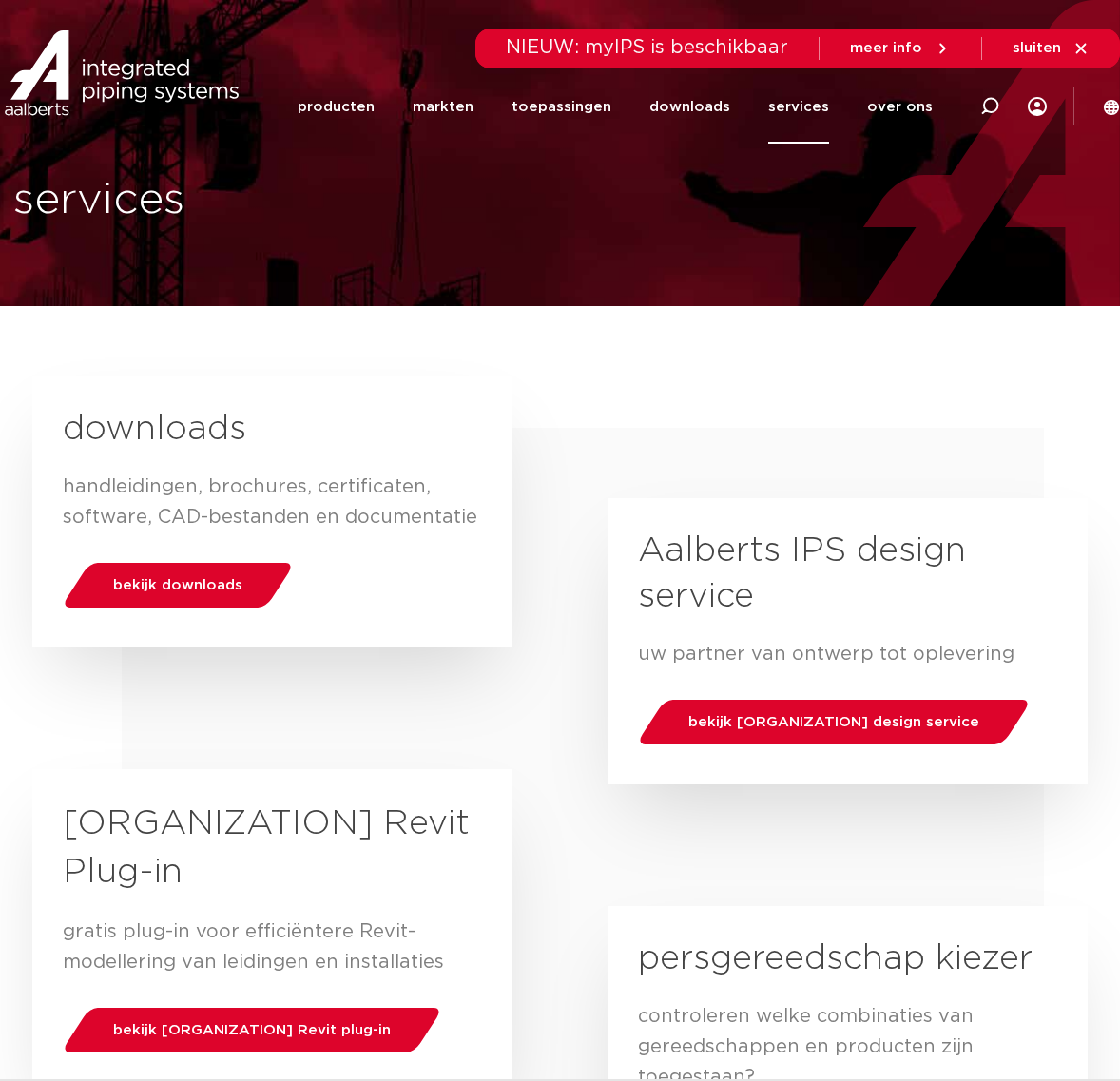 scroll, scrollTop: 0, scrollLeft: 0, axis: both 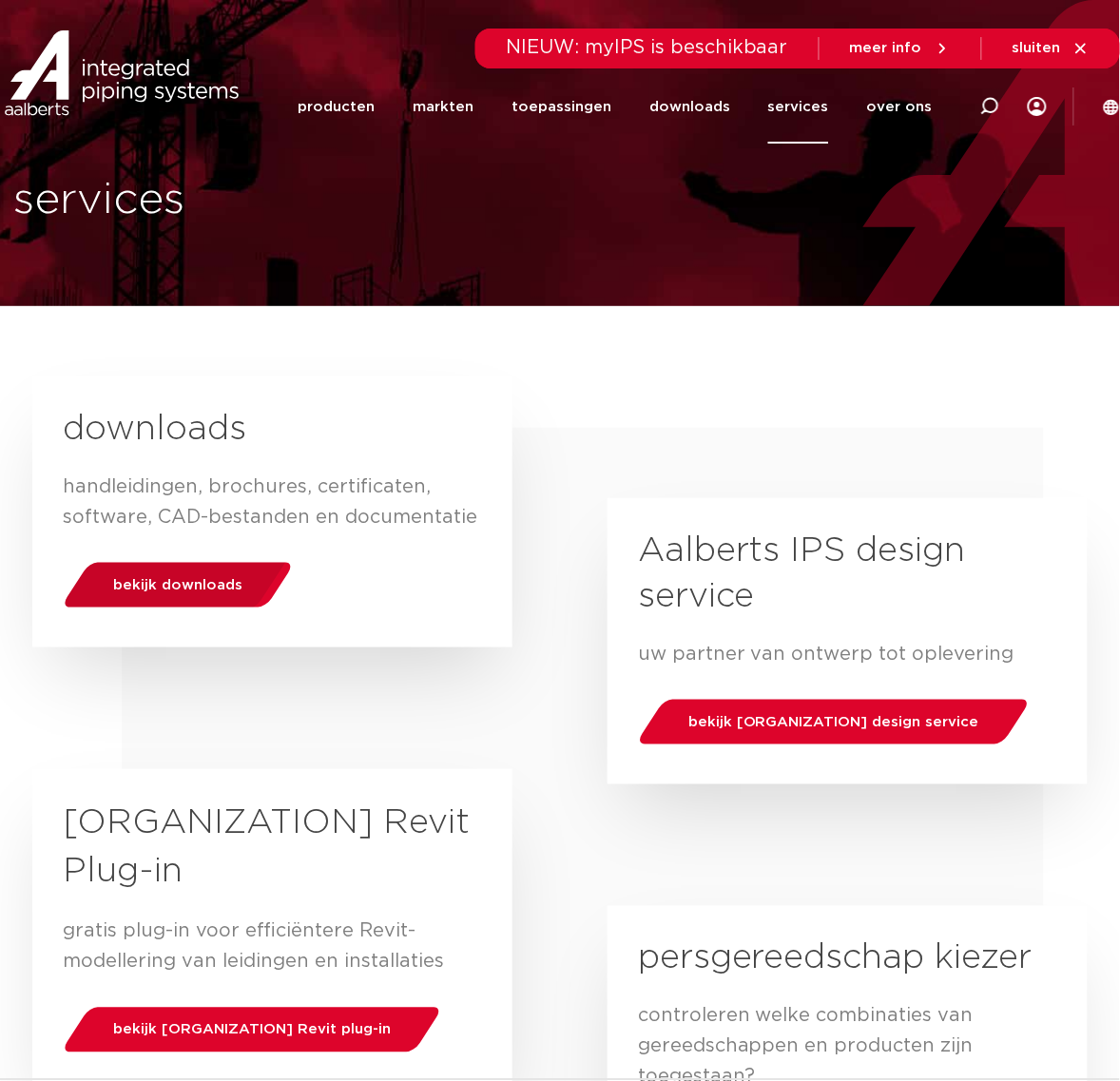 click on "bekijk downloads" at bounding box center (177, 585) 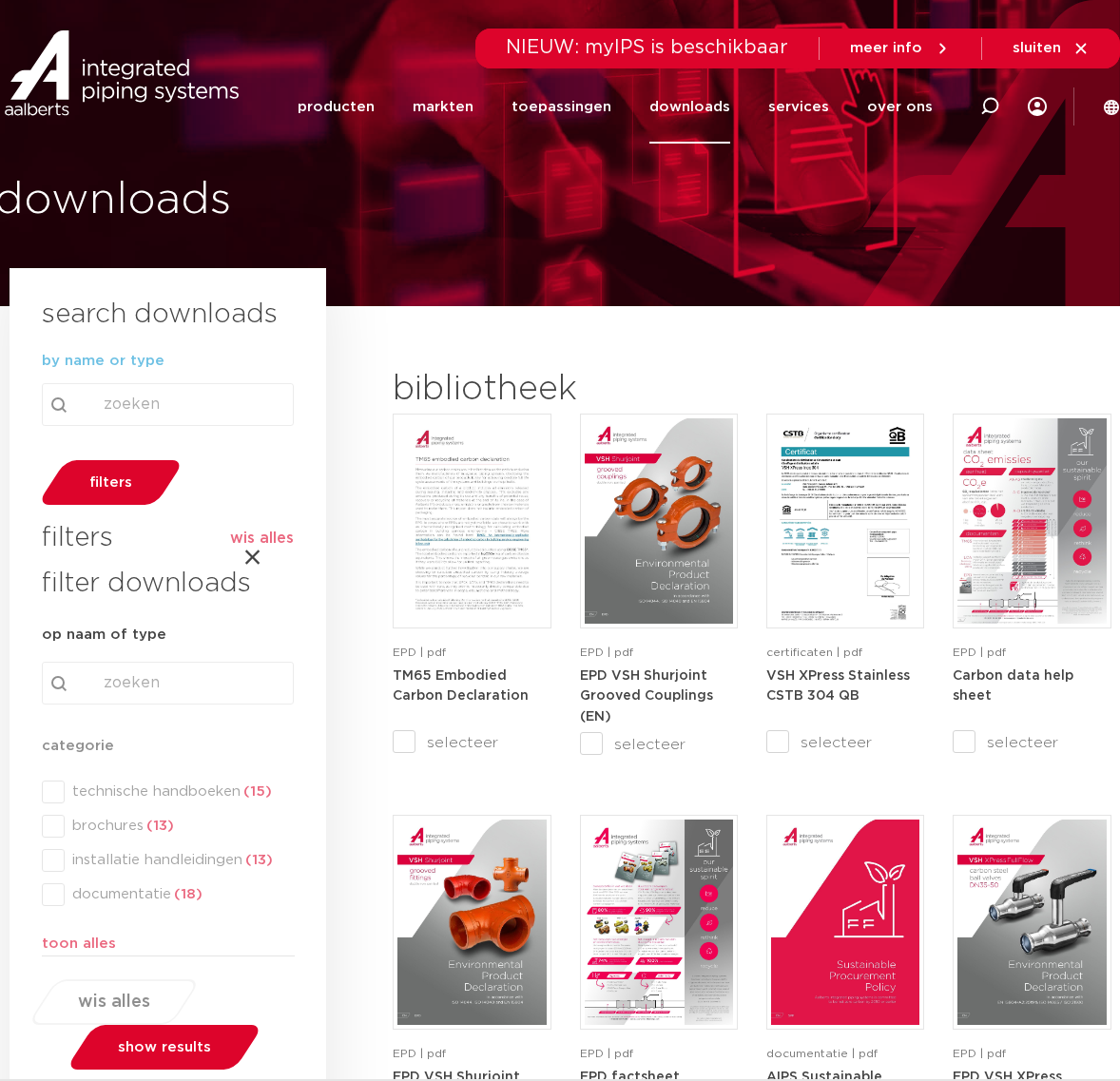 scroll, scrollTop: 0, scrollLeft: 0, axis: both 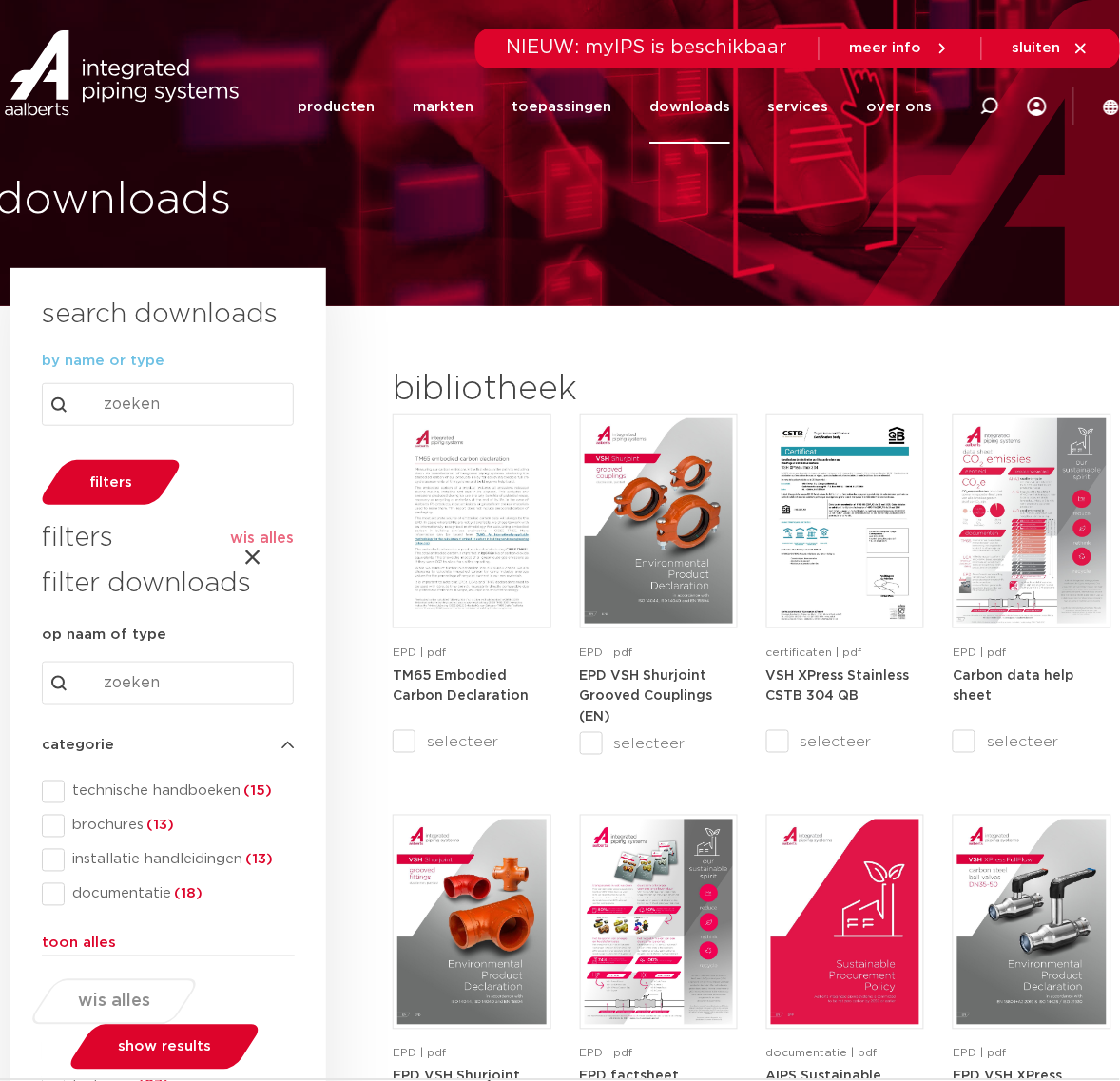 click on "Search content" at bounding box center [167, 683] 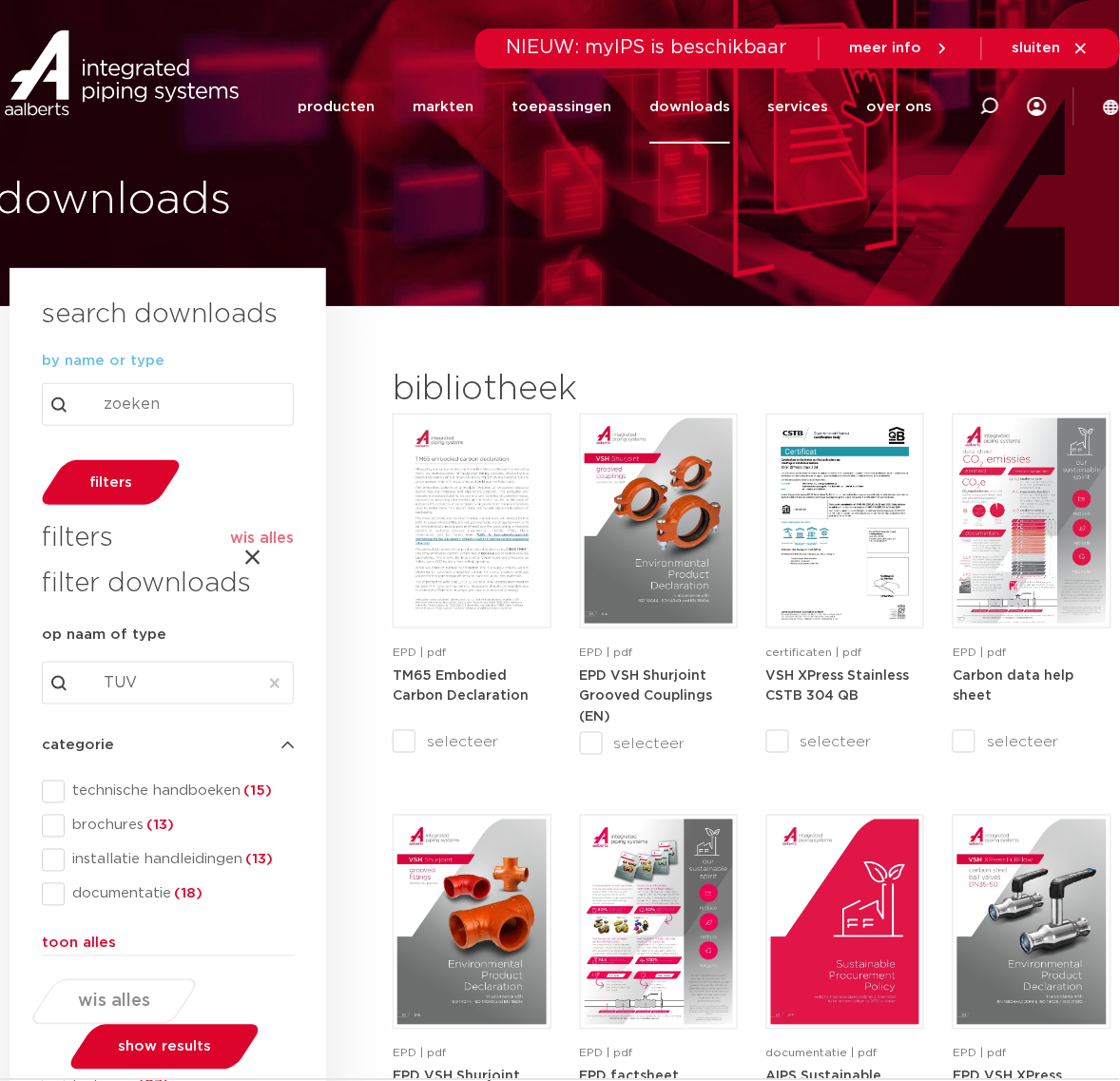 type on "TUV" 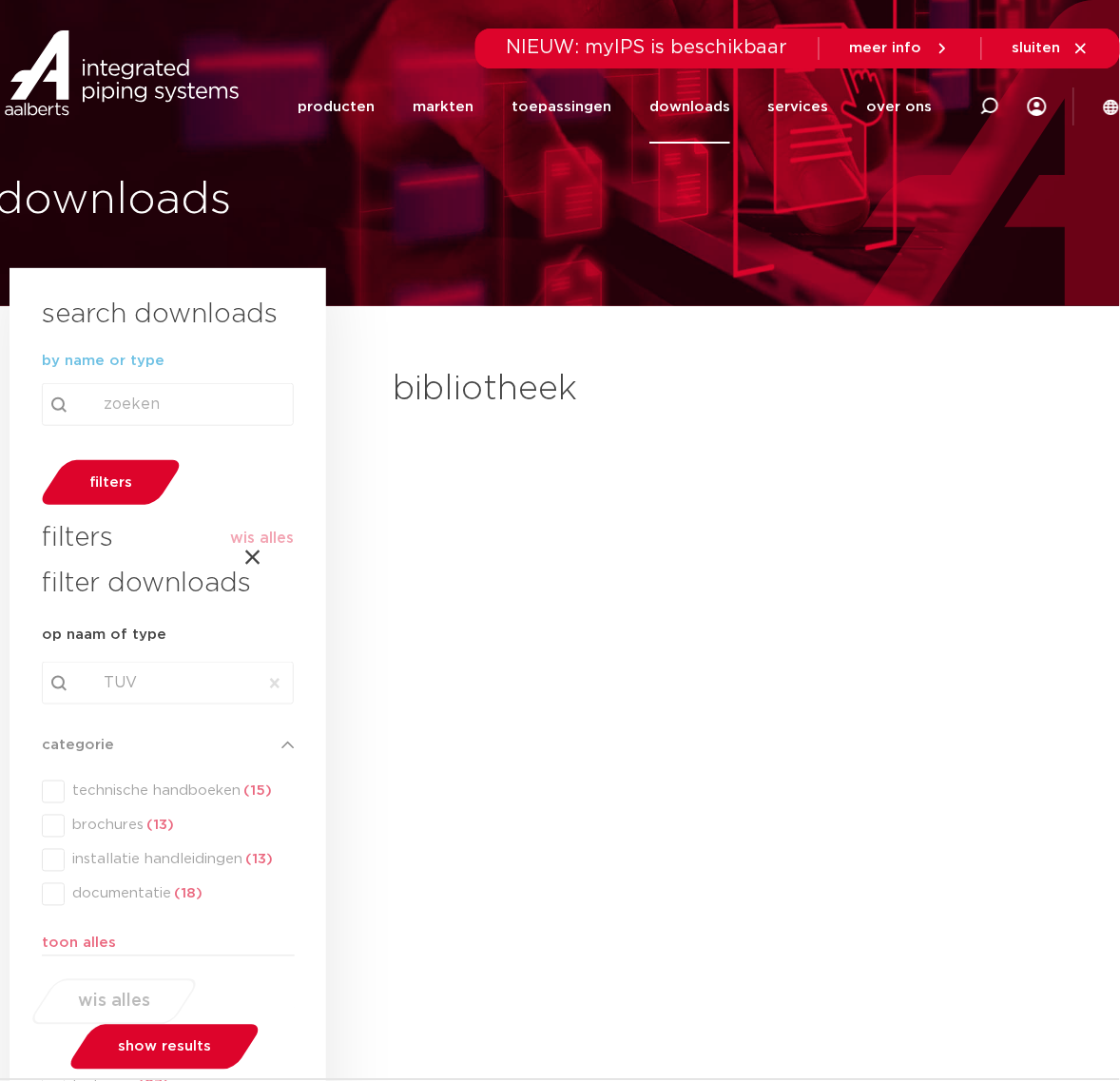 type on "TUV" 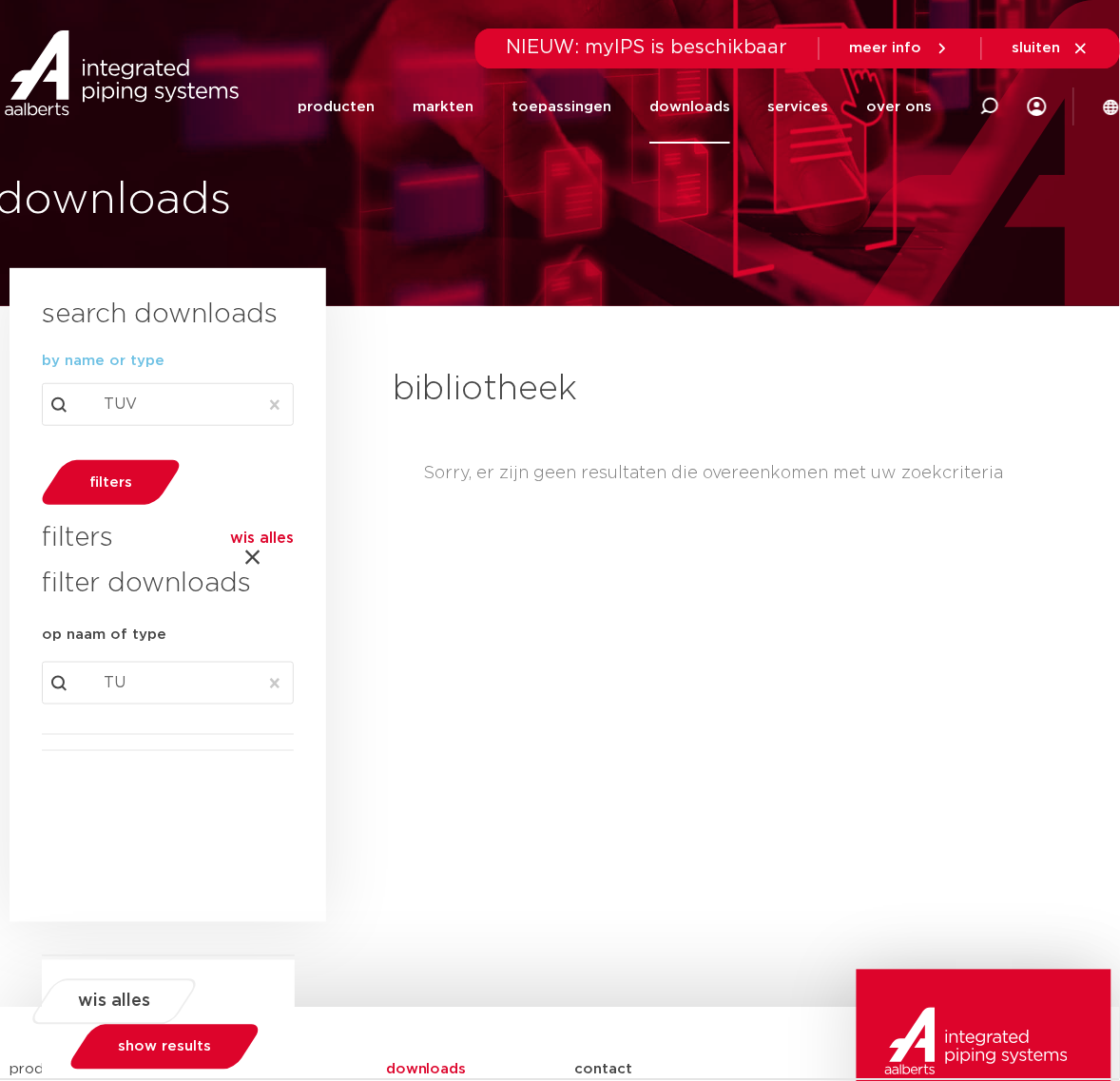 type on "T" 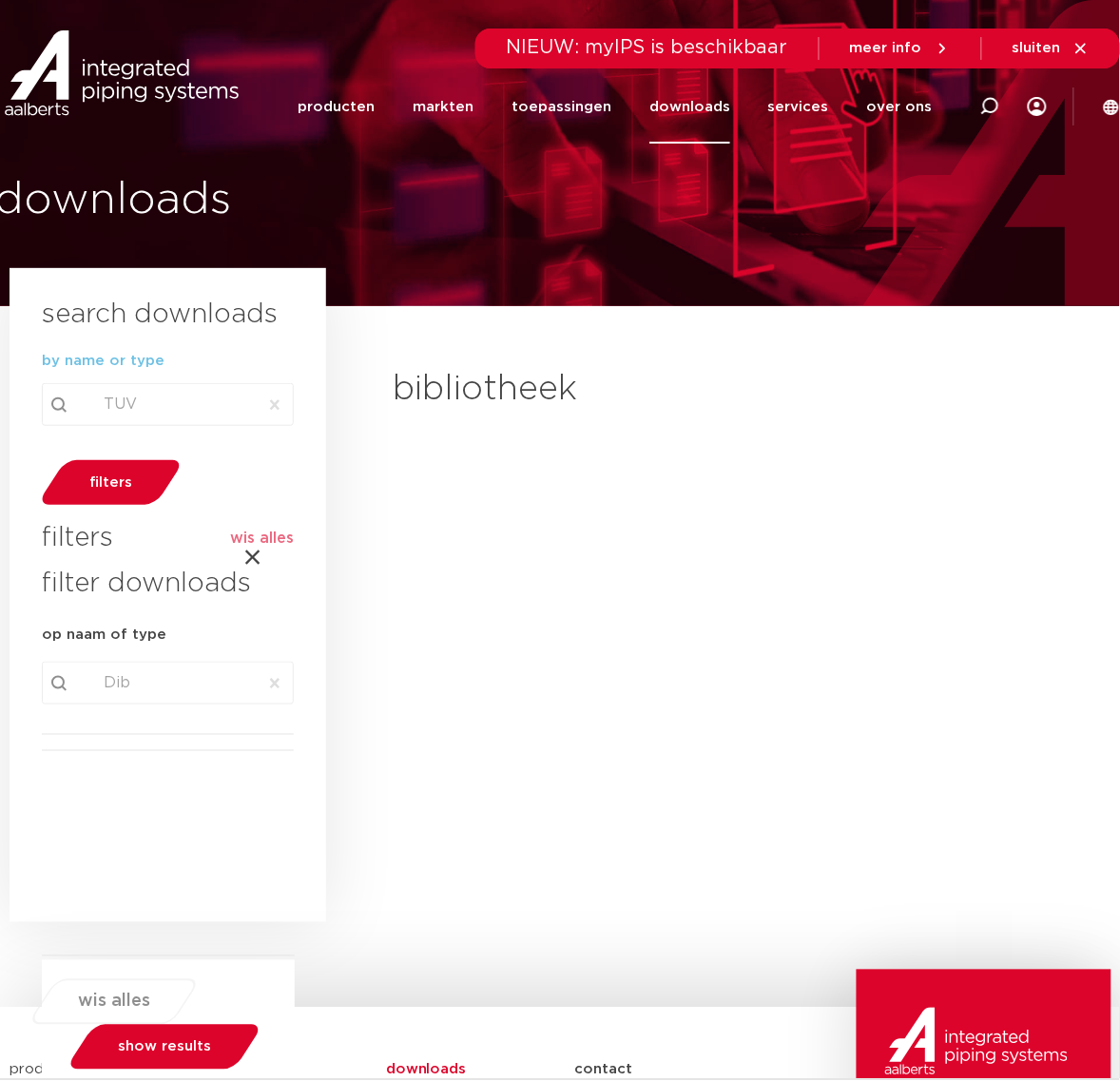 type on "Dibt" 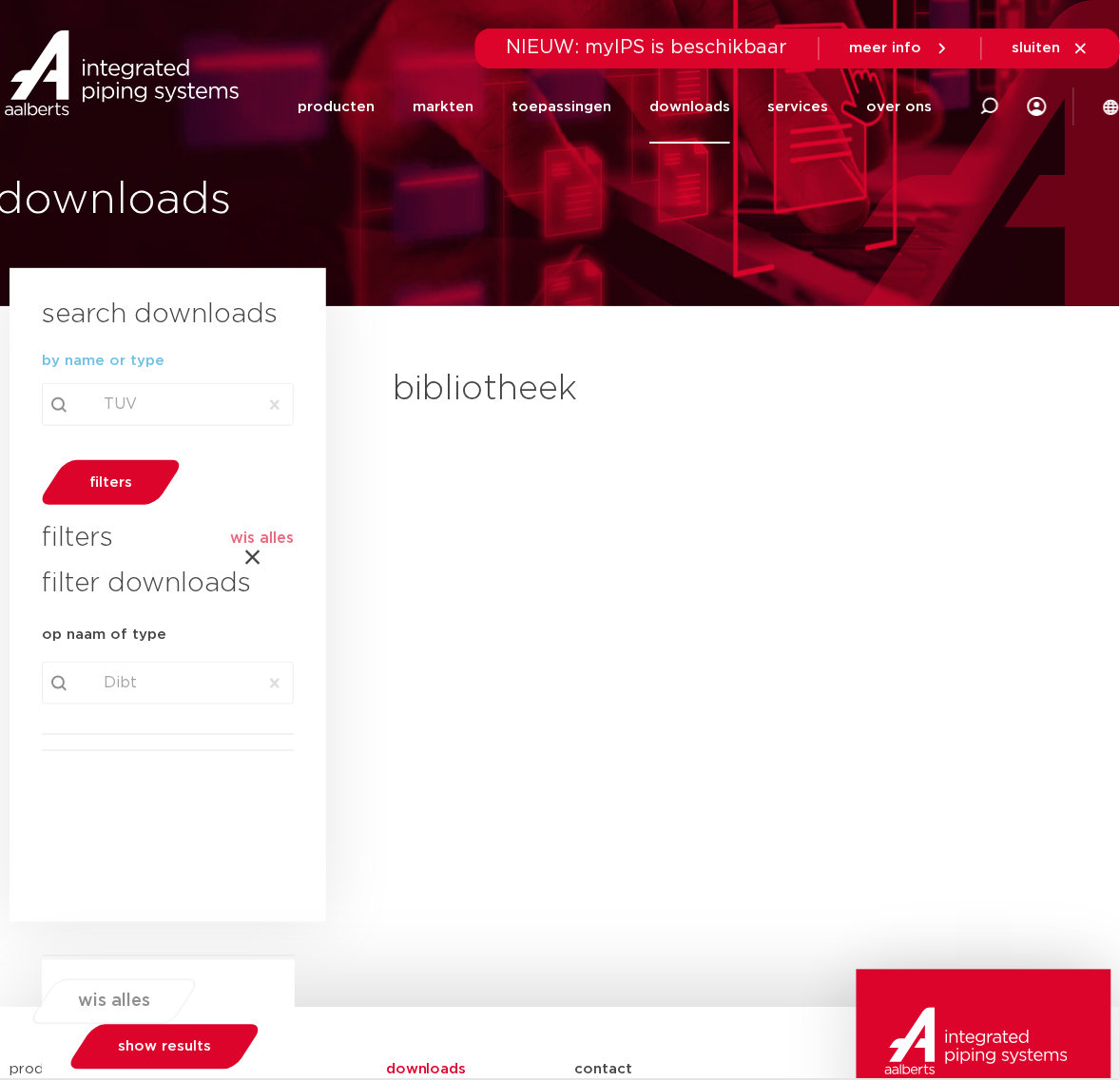 type on "Dibt" 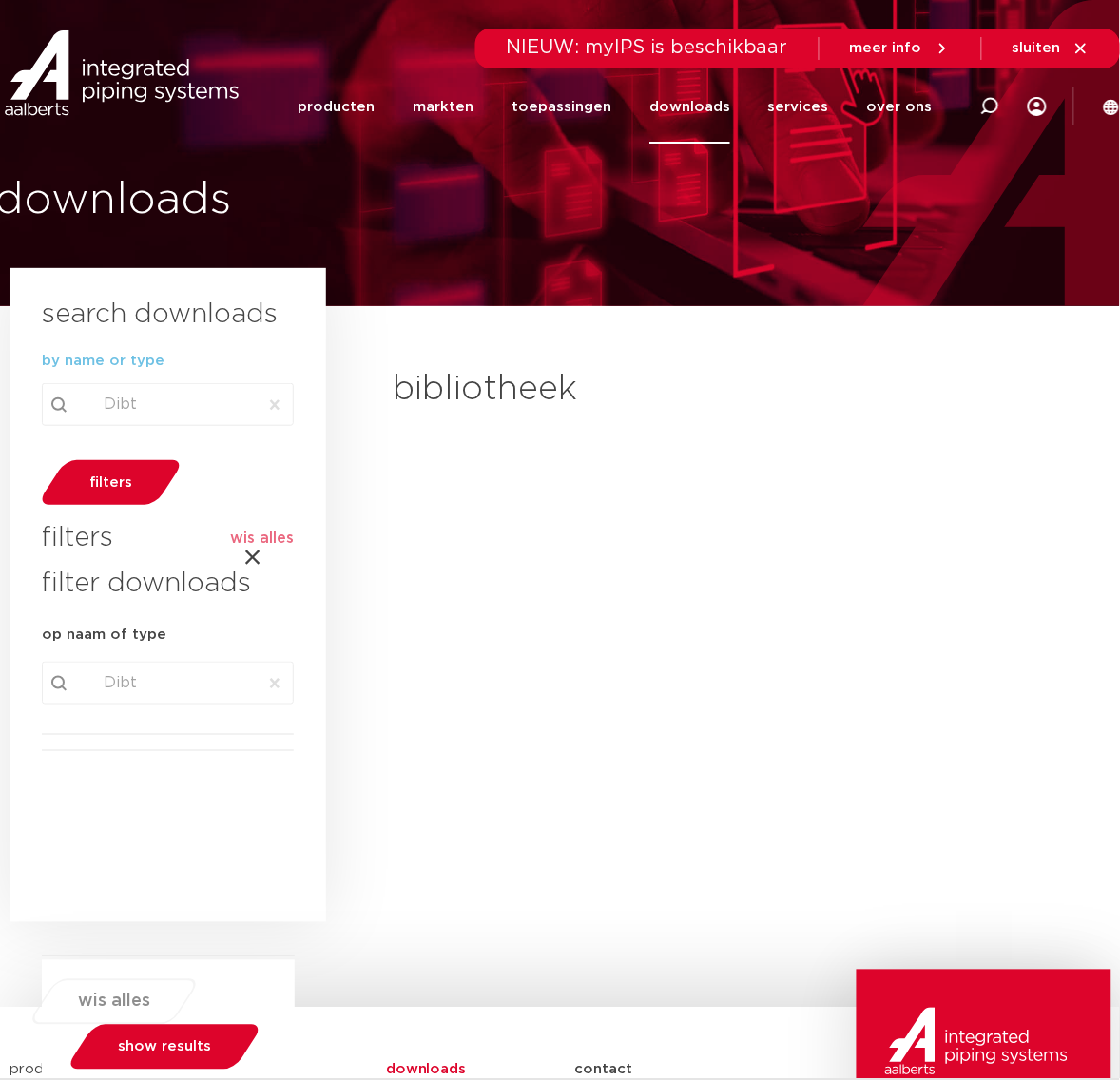 type on "Dibt" 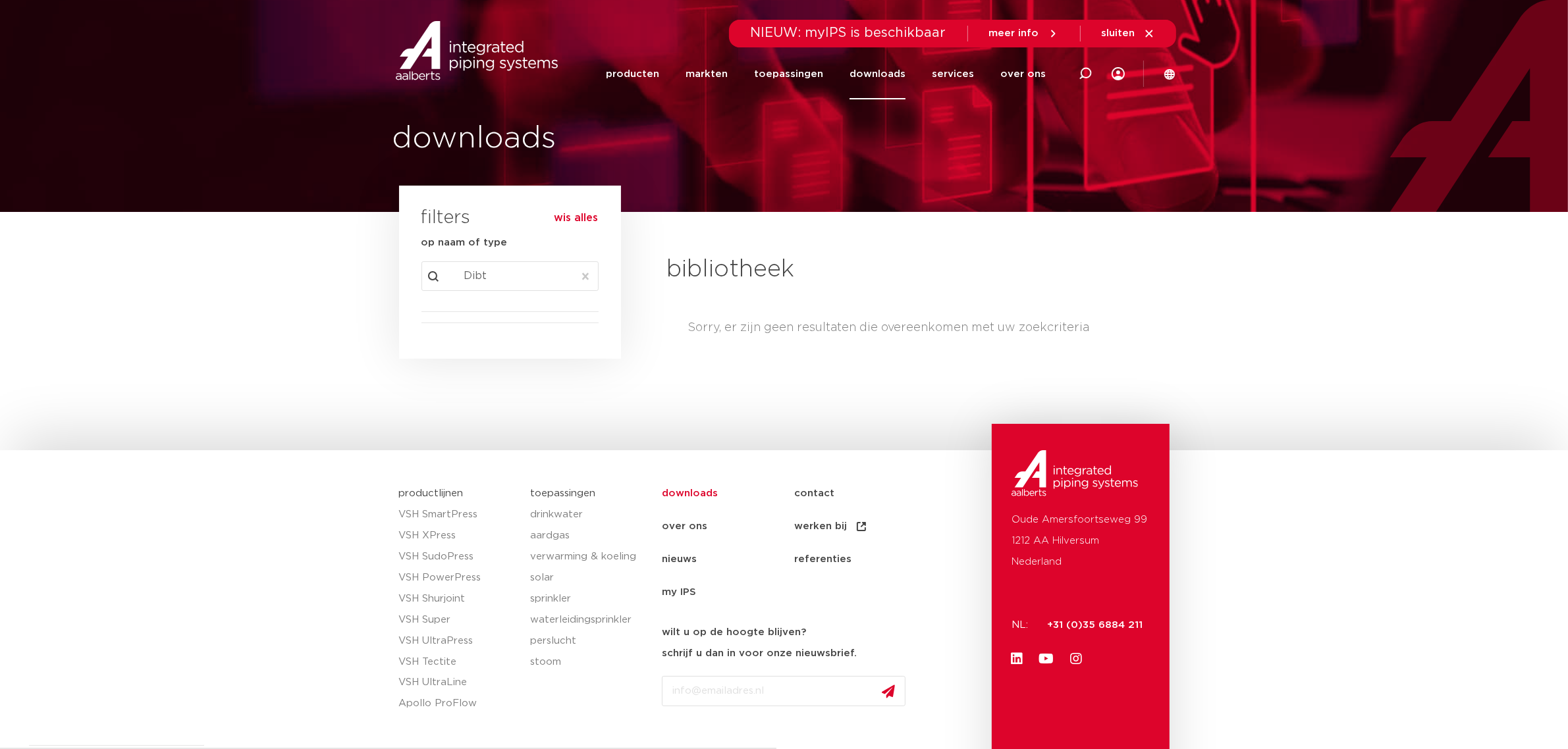 click on "Zoeken
NIEUW: myIPS is beschikbaar
meer info
sluiten
producten
markten
toepassingen
downloads
services
services overzicht
Aalberts IPS design service
Aalberts IPS Revit plug-in
press tool selector
balancing valve sizing tool
over ons
ons verhaal
people & culture
sustainability
vacatures
referenties" at bounding box center (869, 50) 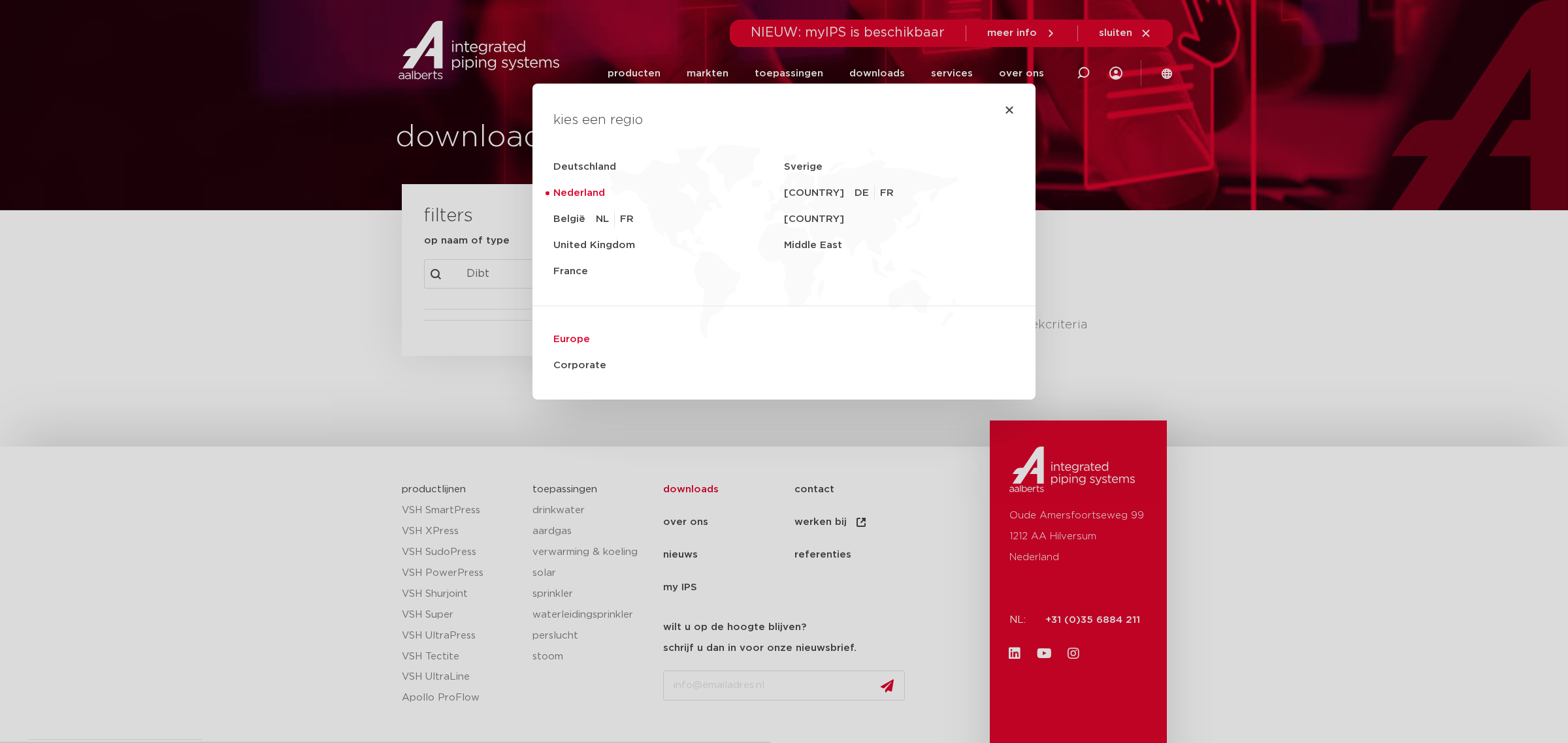 click on "Europe" 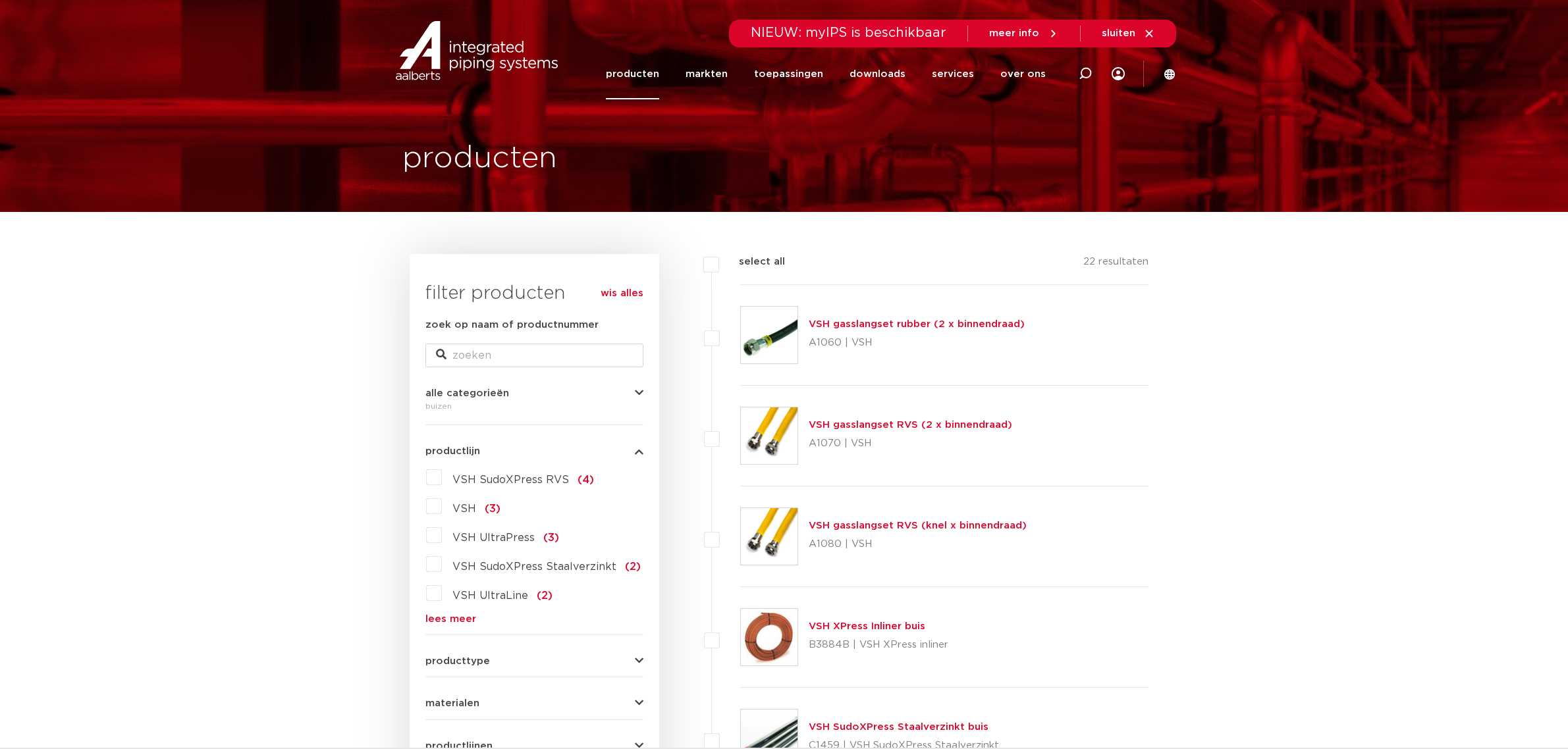 scroll, scrollTop: 0, scrollLeft: 0, axis: both 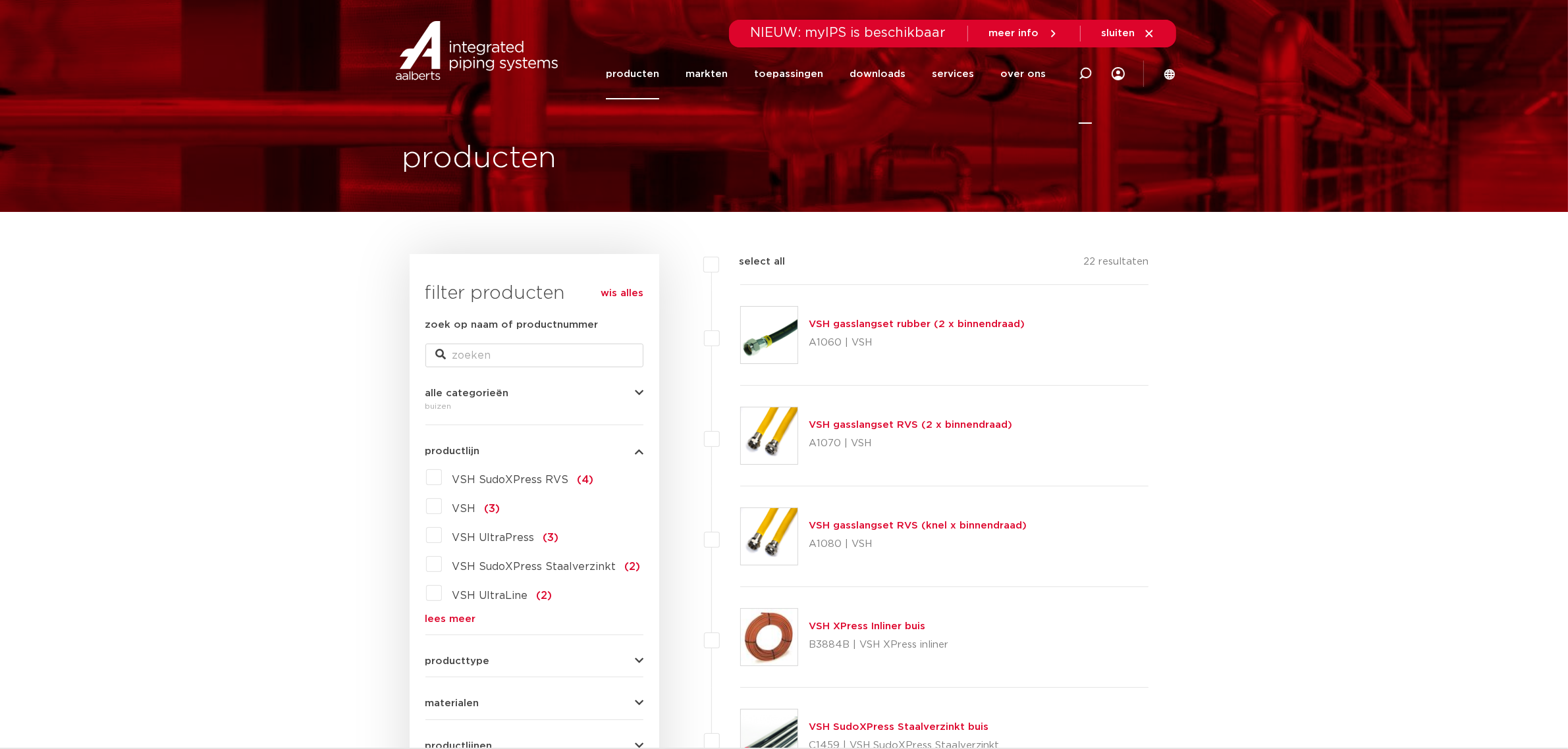 click 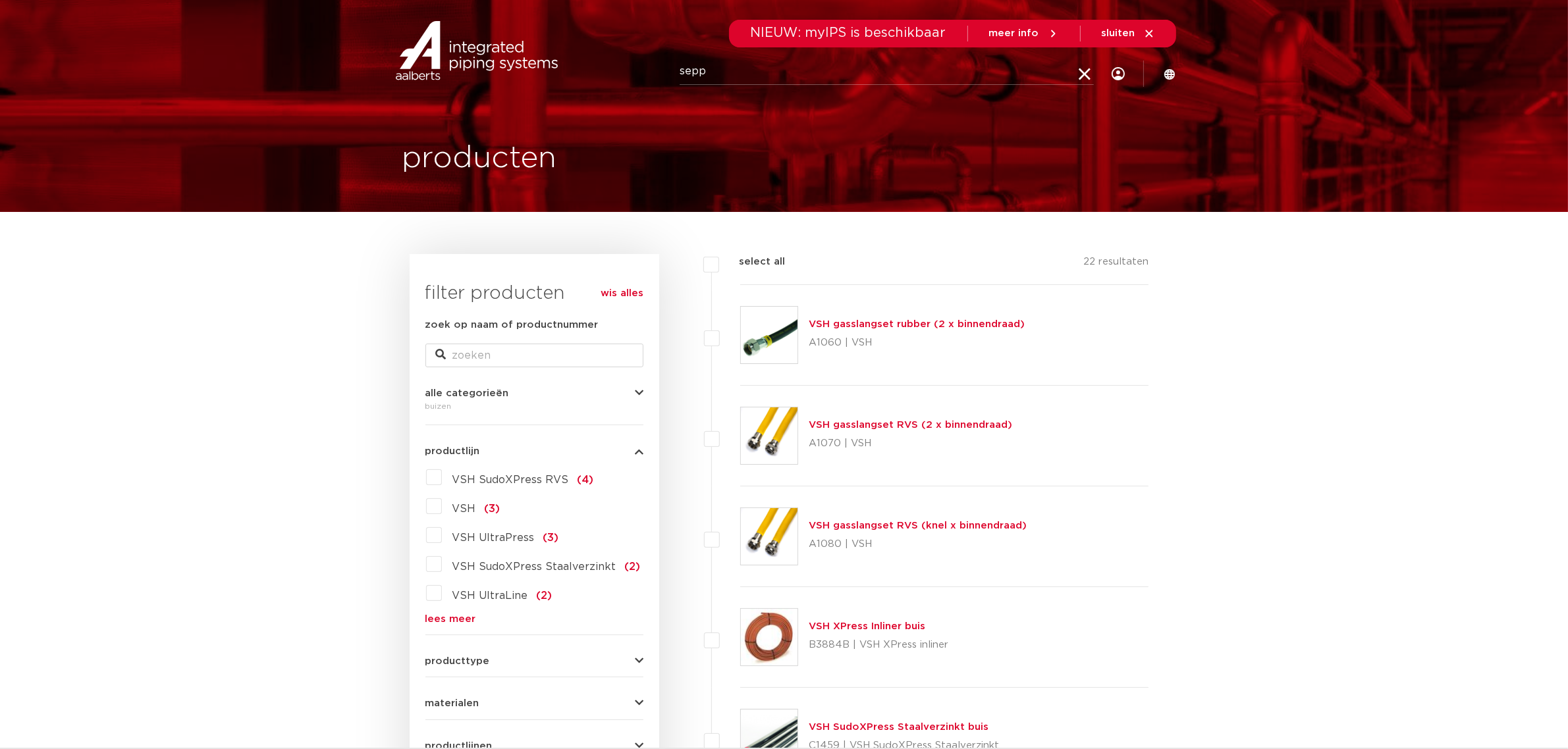 type on "sepp" 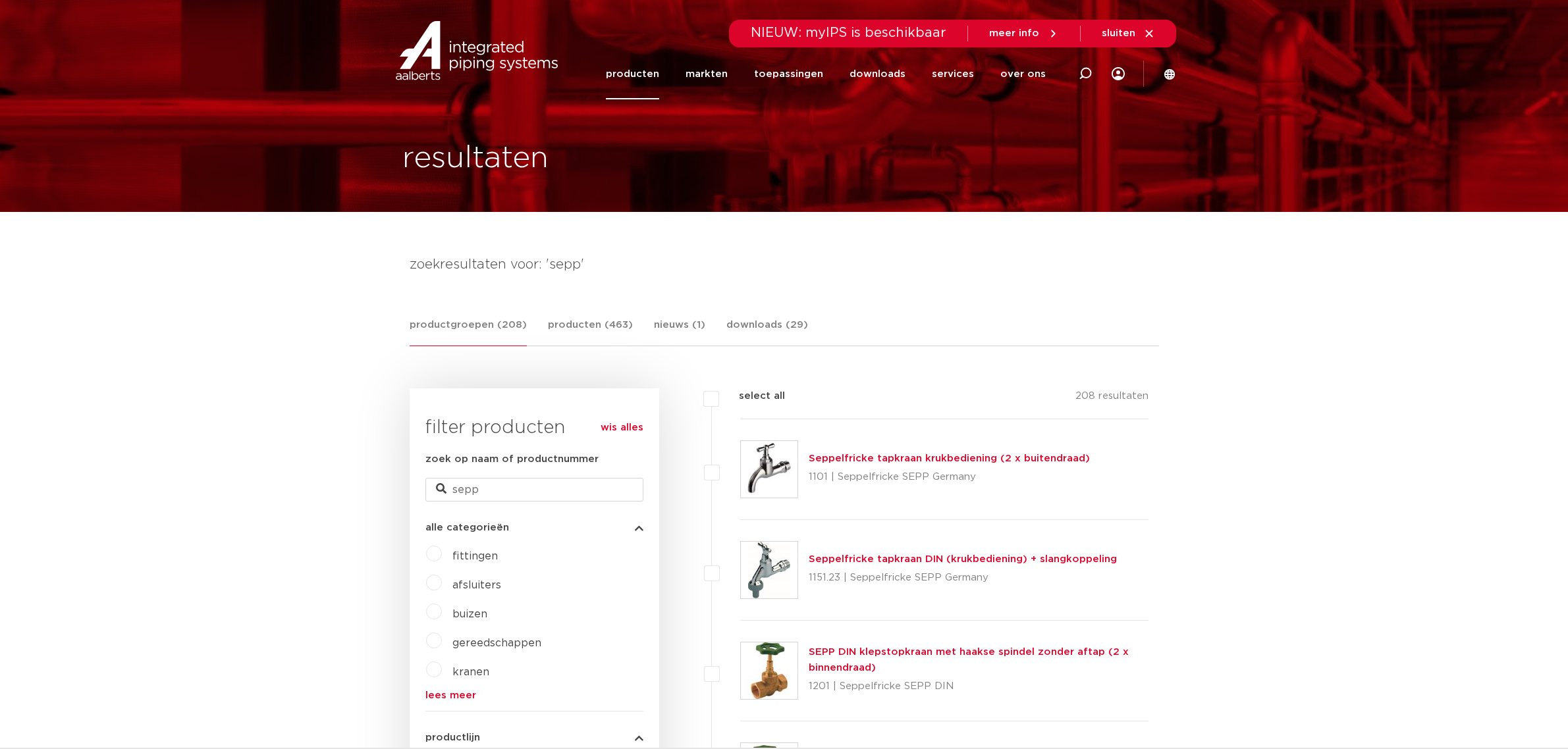 scroll, scrollTop: 0, scrollLeft: 0, axis: both 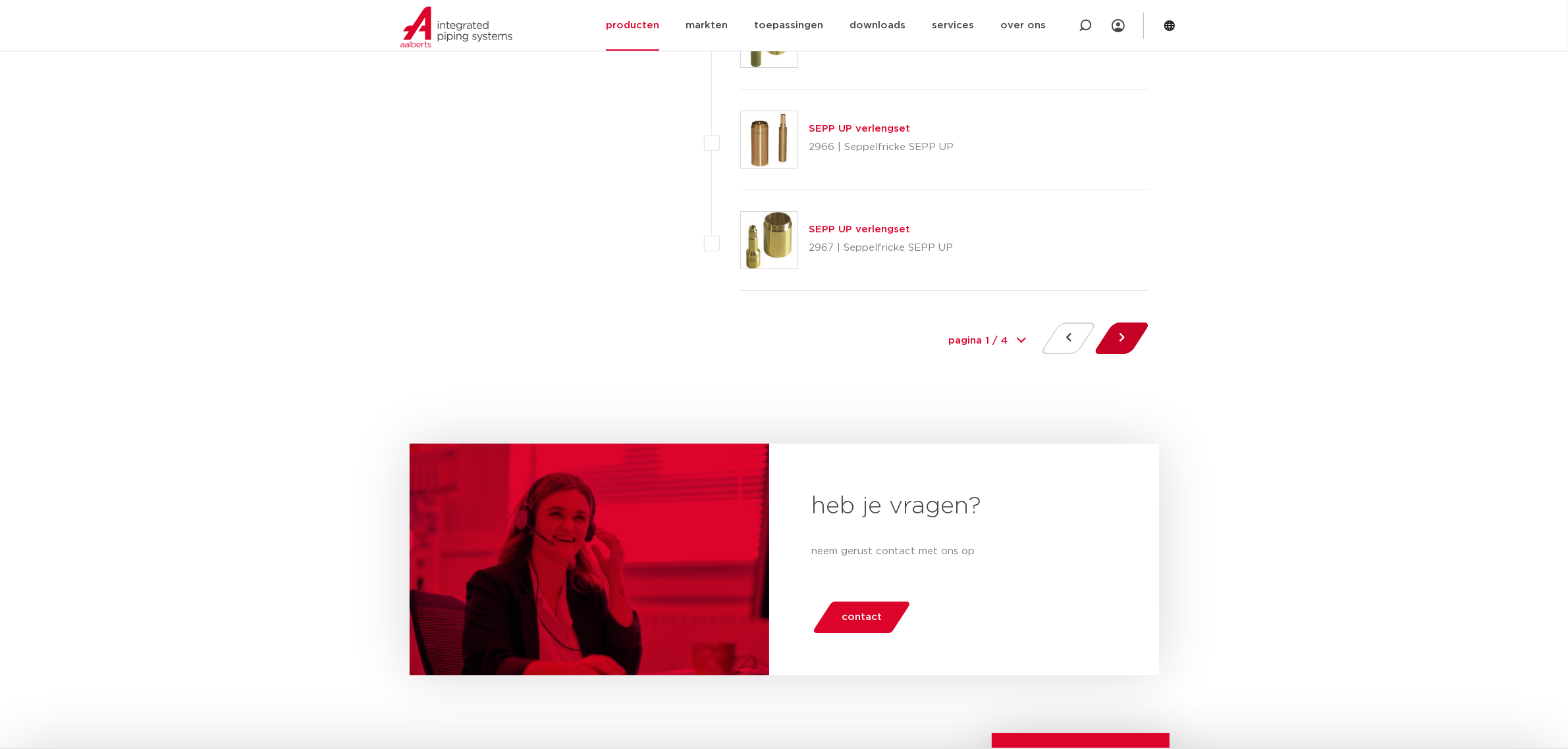 click at bounding box center [1122, 338] 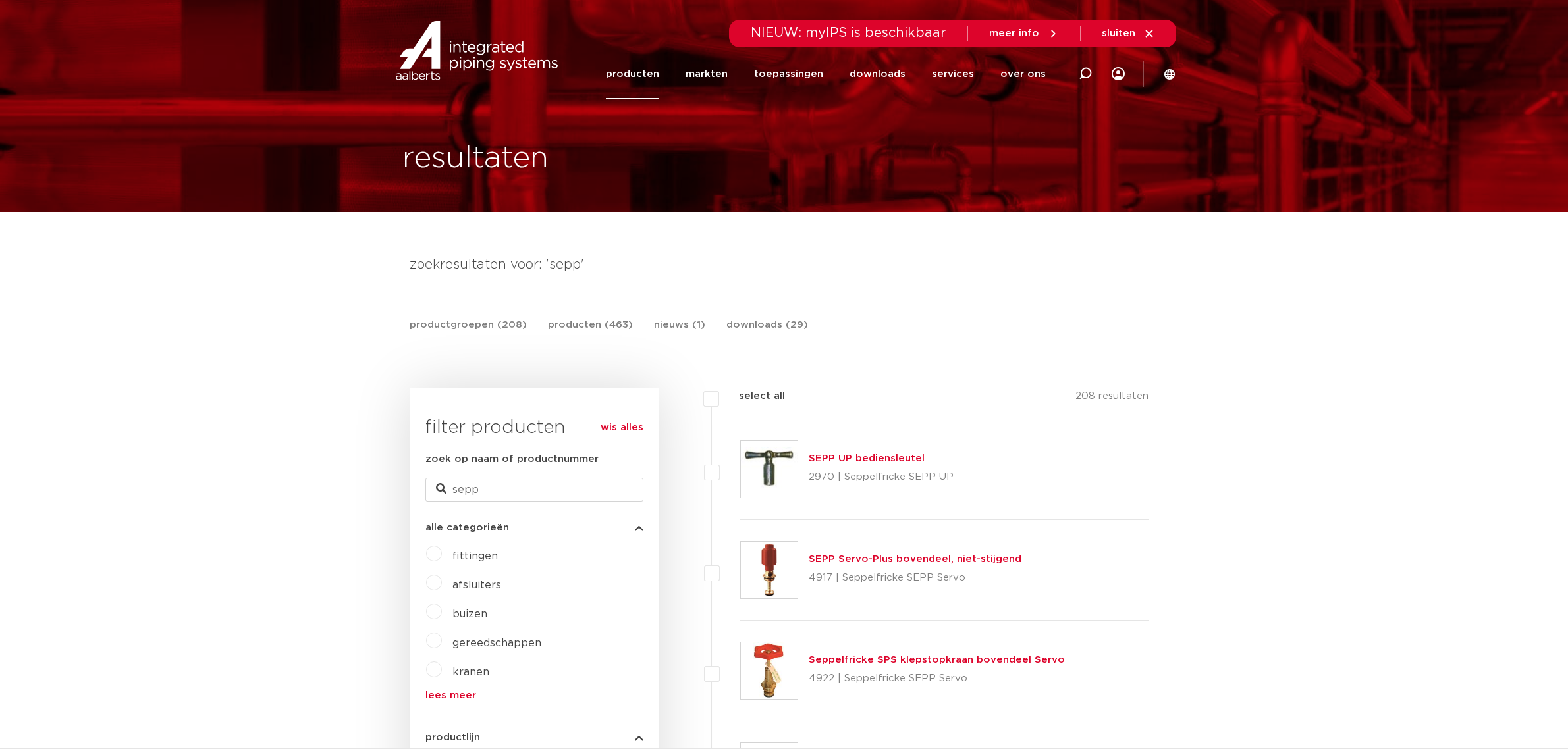 scroll, scrollTop: 0, scrollLeft: 0, axis: both 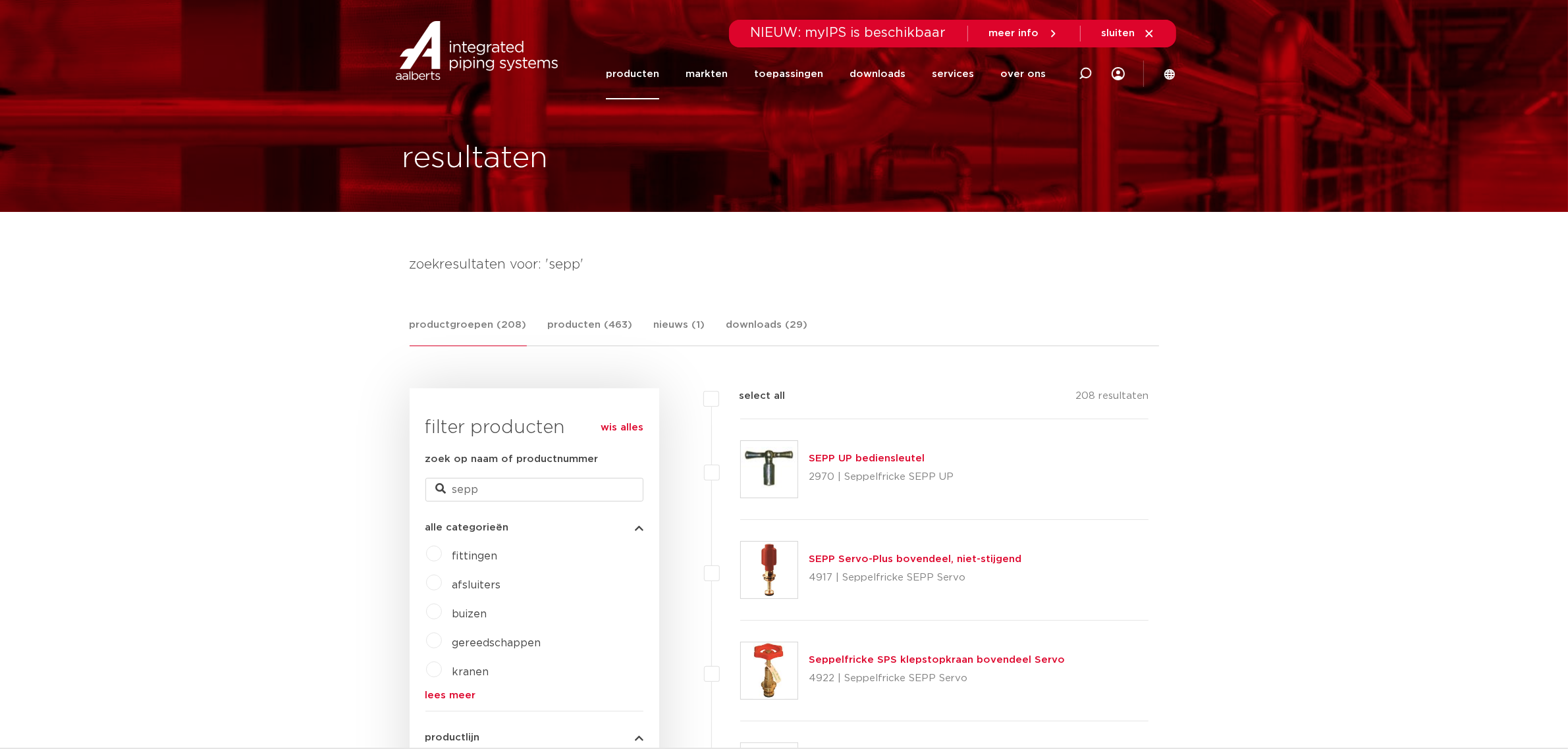 drag, startPoint x: 216, startPoint y: 586, endPoint x: 716, endPoint y: 15, distance: 758.9736 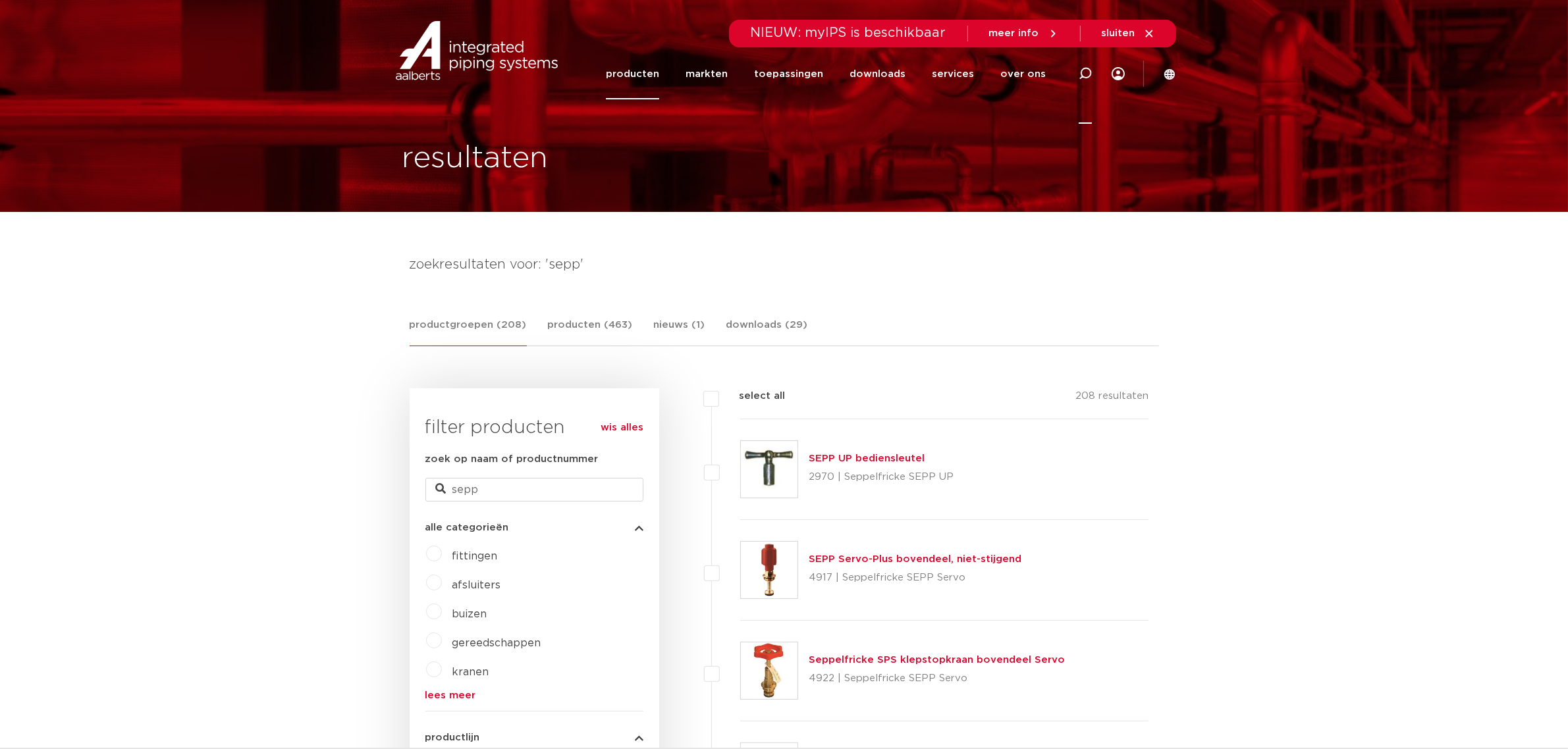 click 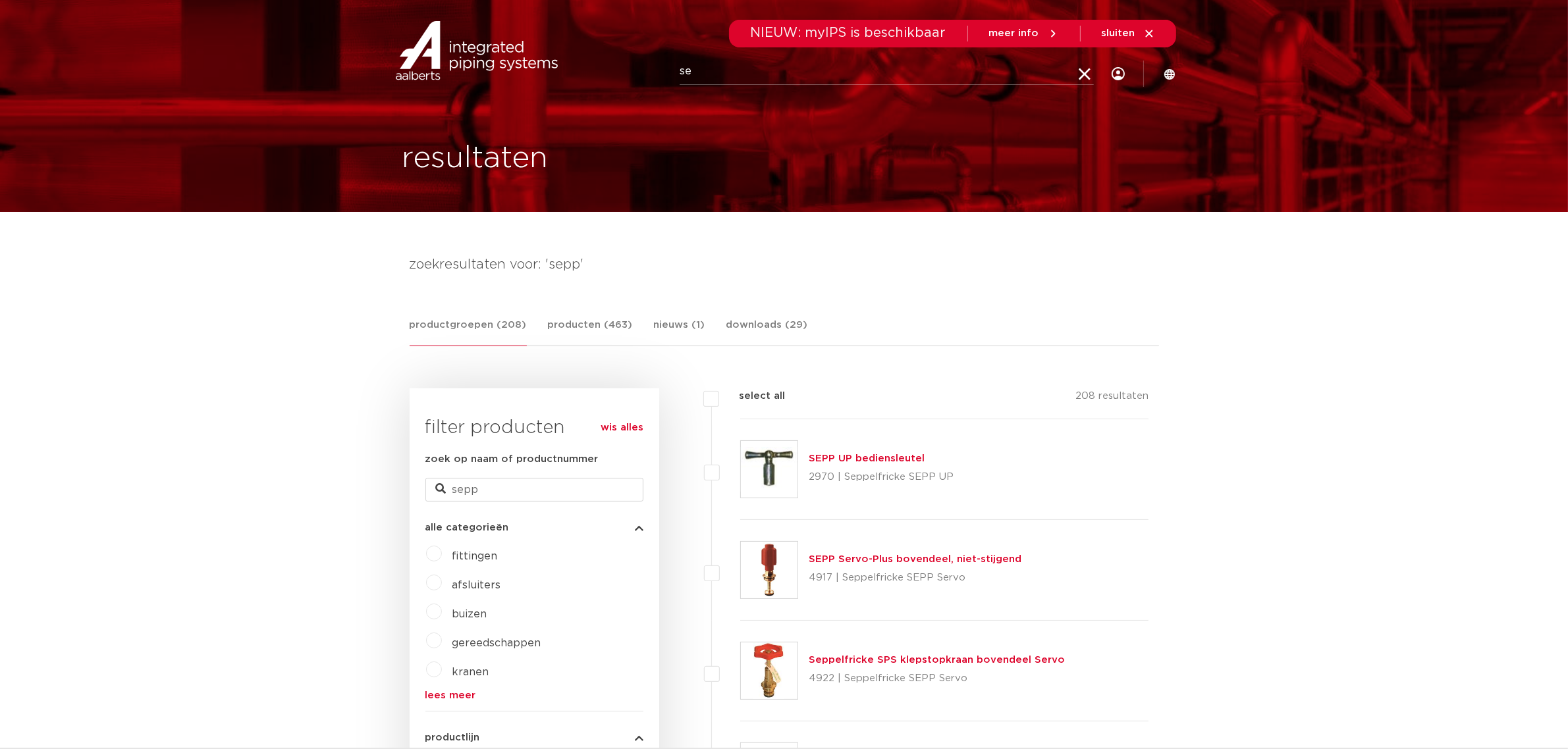type on "sepp eis" 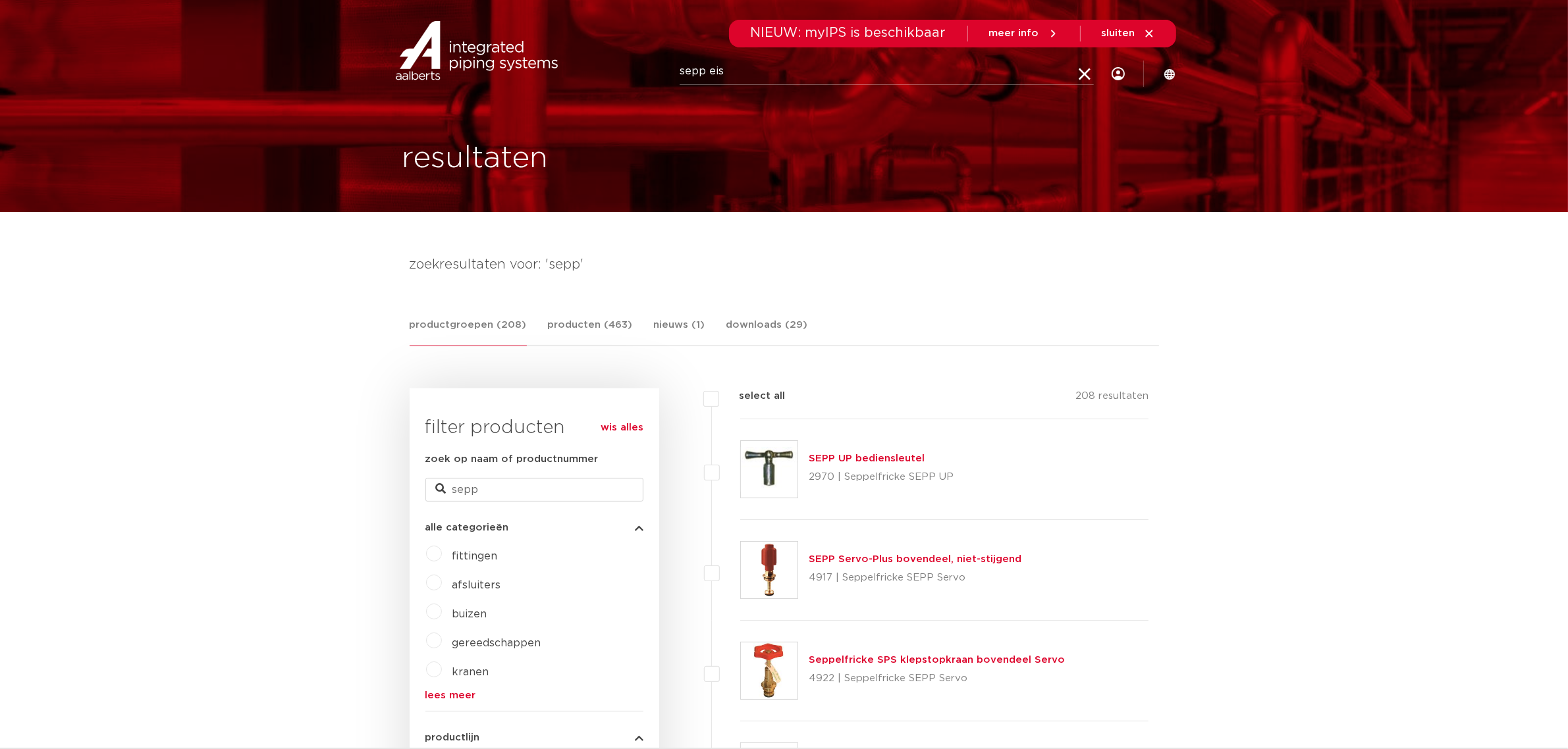 click on "sepp eis" at bounding box center [886, 72] 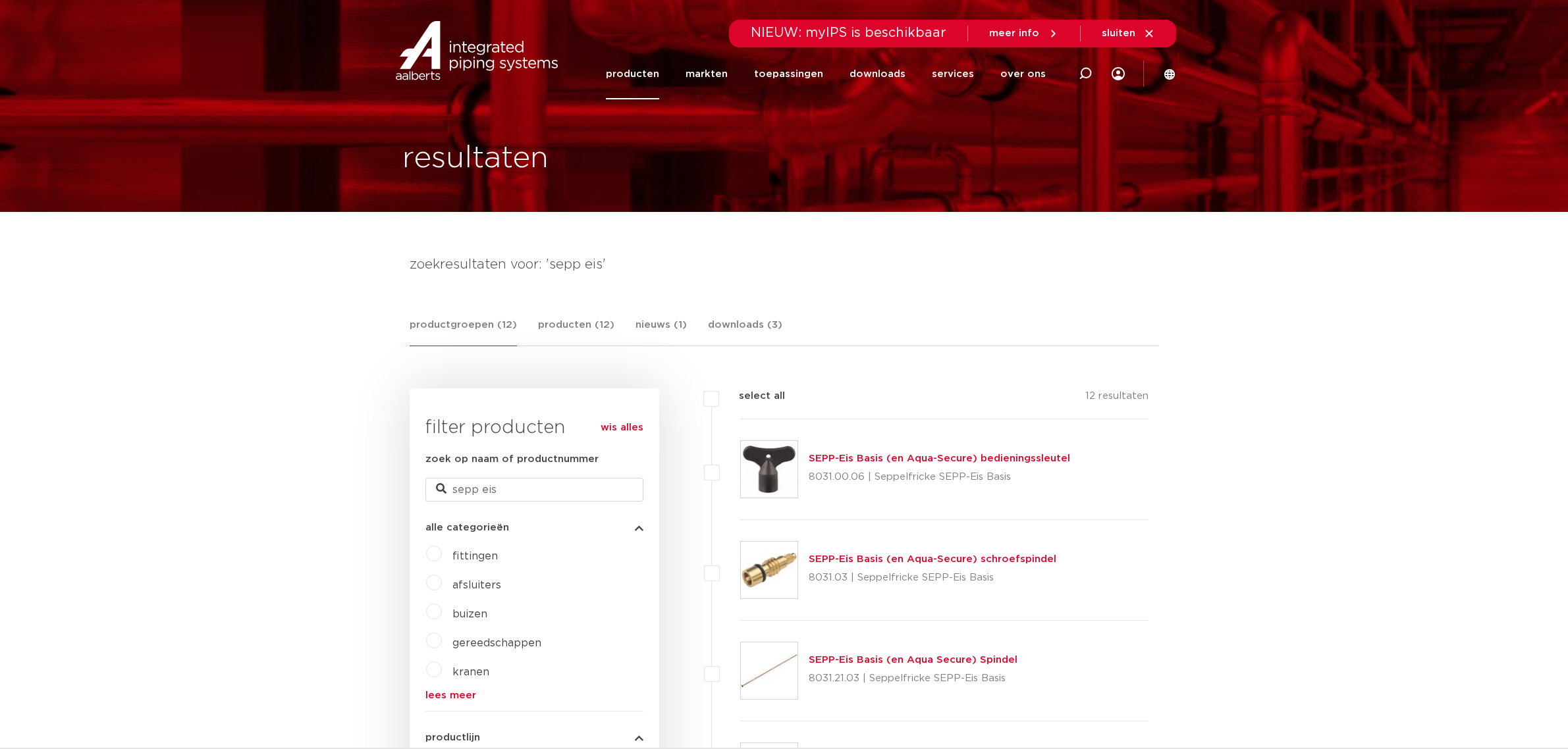 scroll, scrollTop: 0, scrollLeft: 0, axis: both 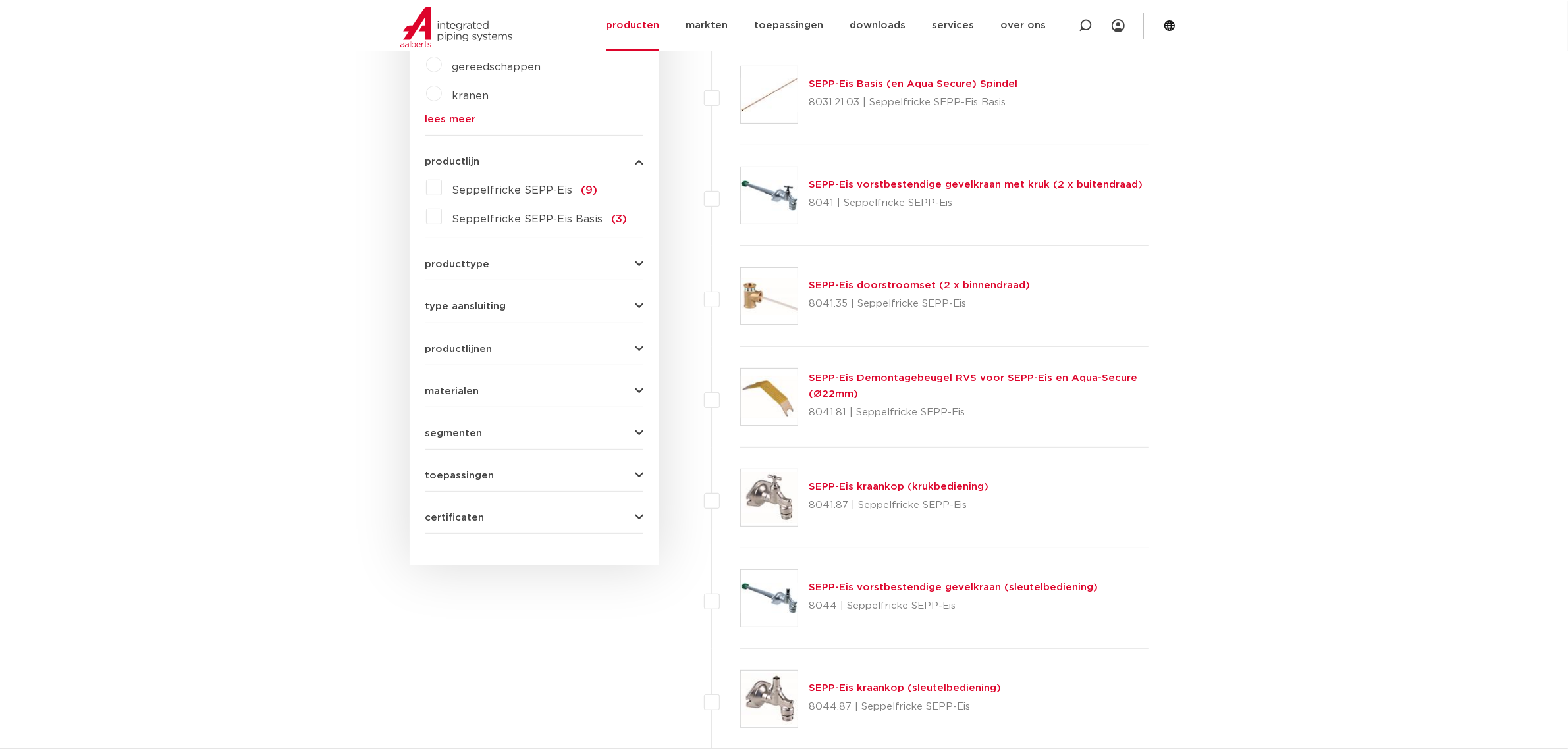 click at bounding box center (769, 195) 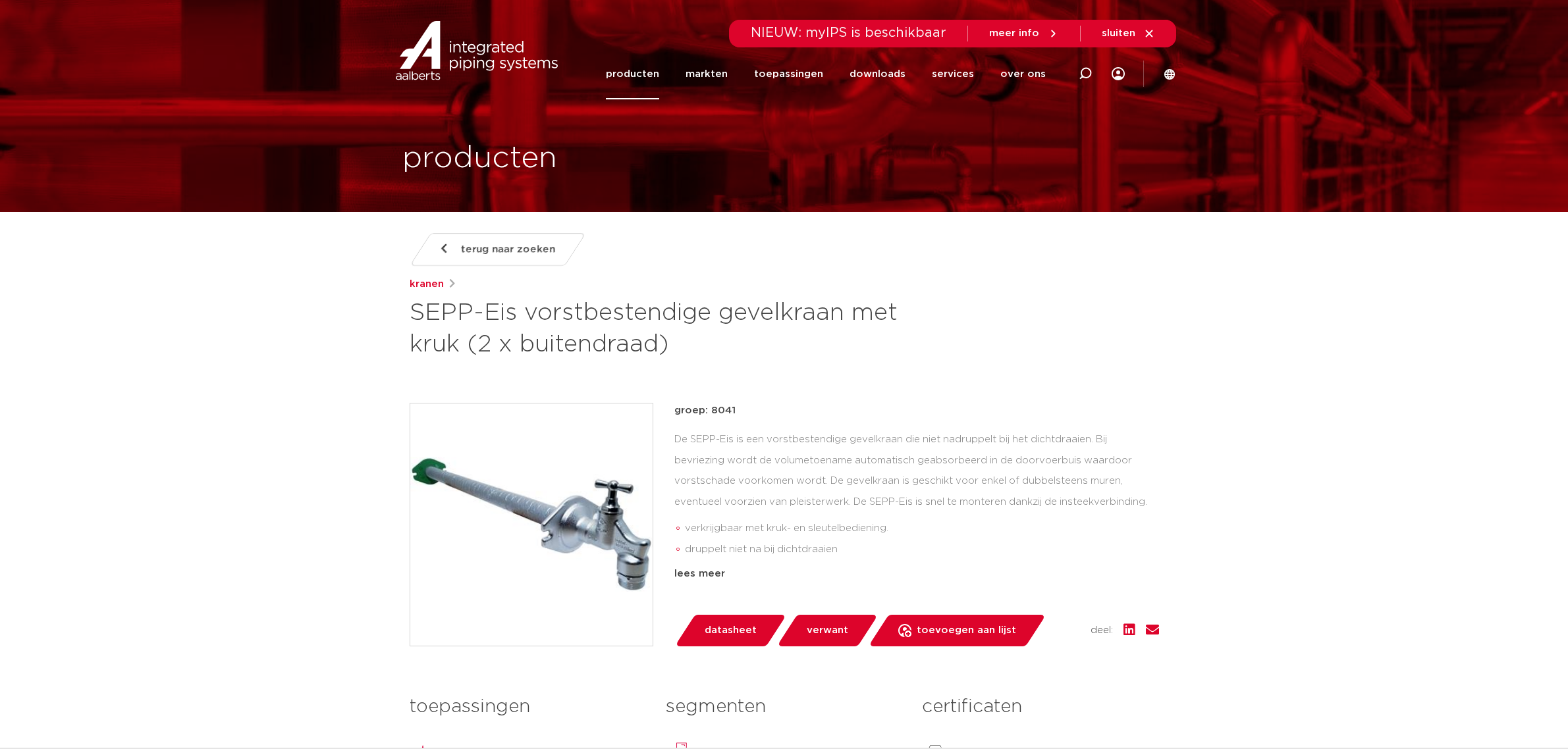 scroll, scrollTop: 0, scrollLeft: 0, axis: both 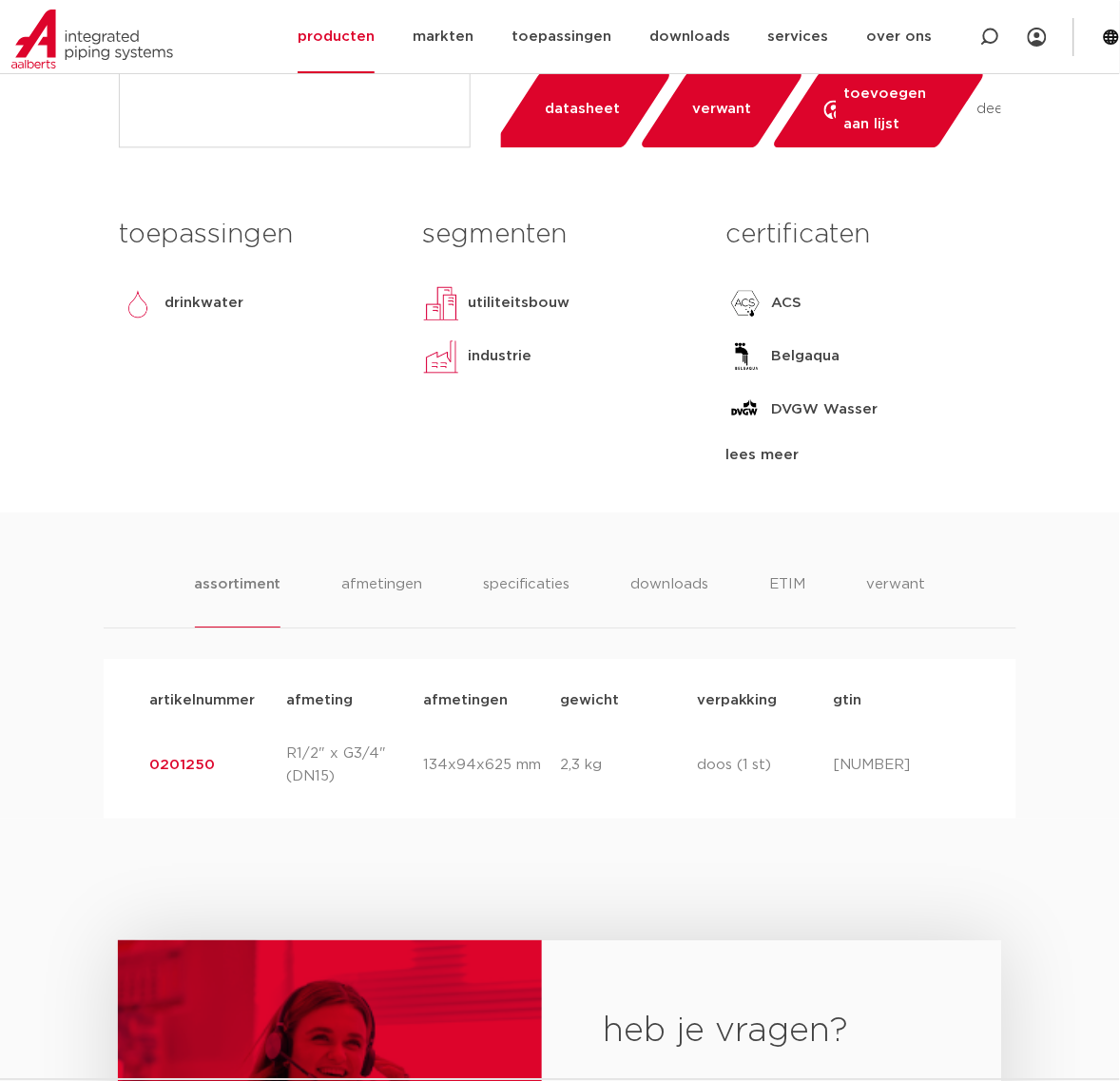 drag, startPoint x: 241, startPoint y: 743, endPoint x: 106, endPoint y: 767, distance: 137.11674 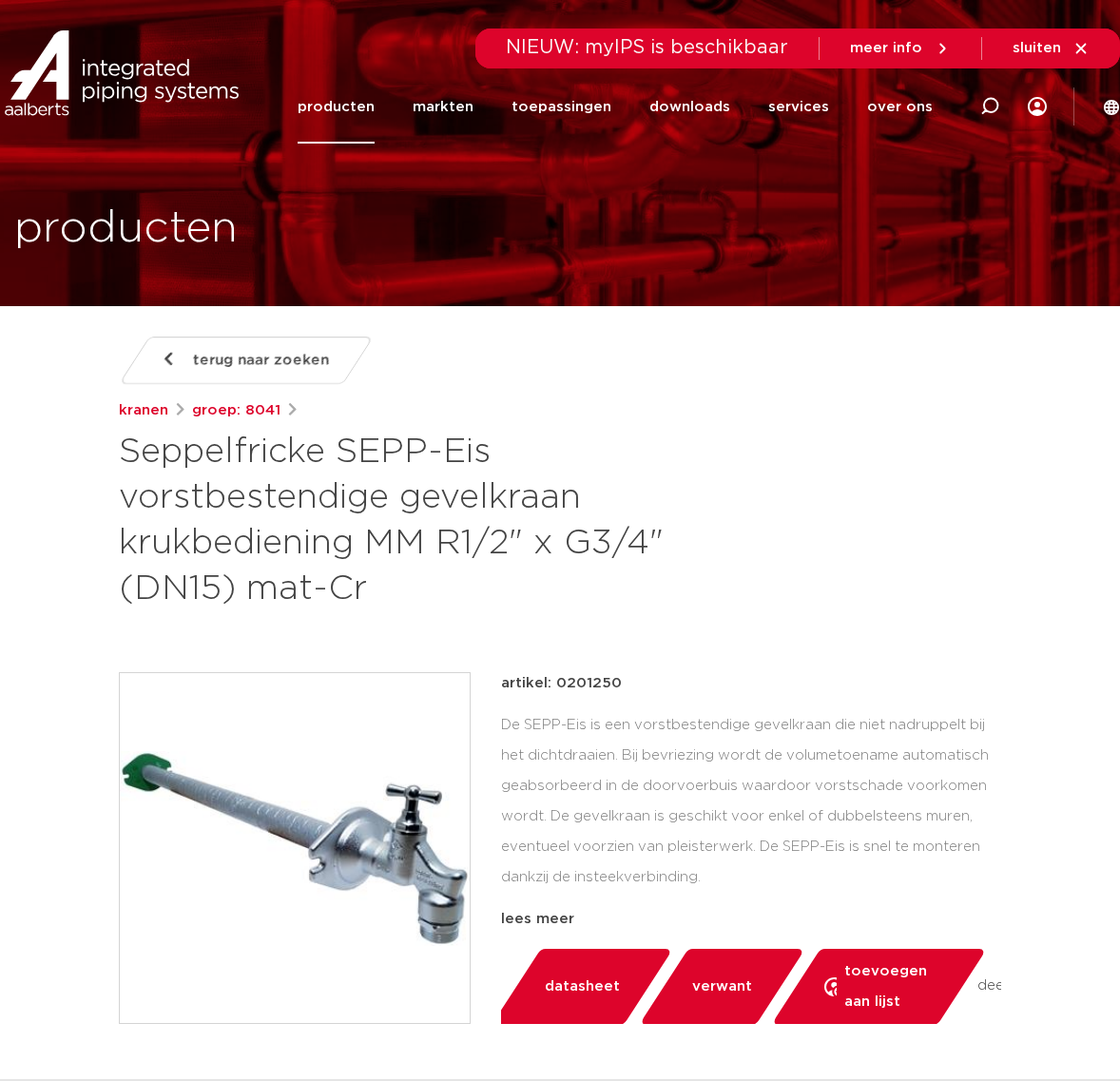 scroll, scrollTop: 0, scrollLeft: 0, axis: both 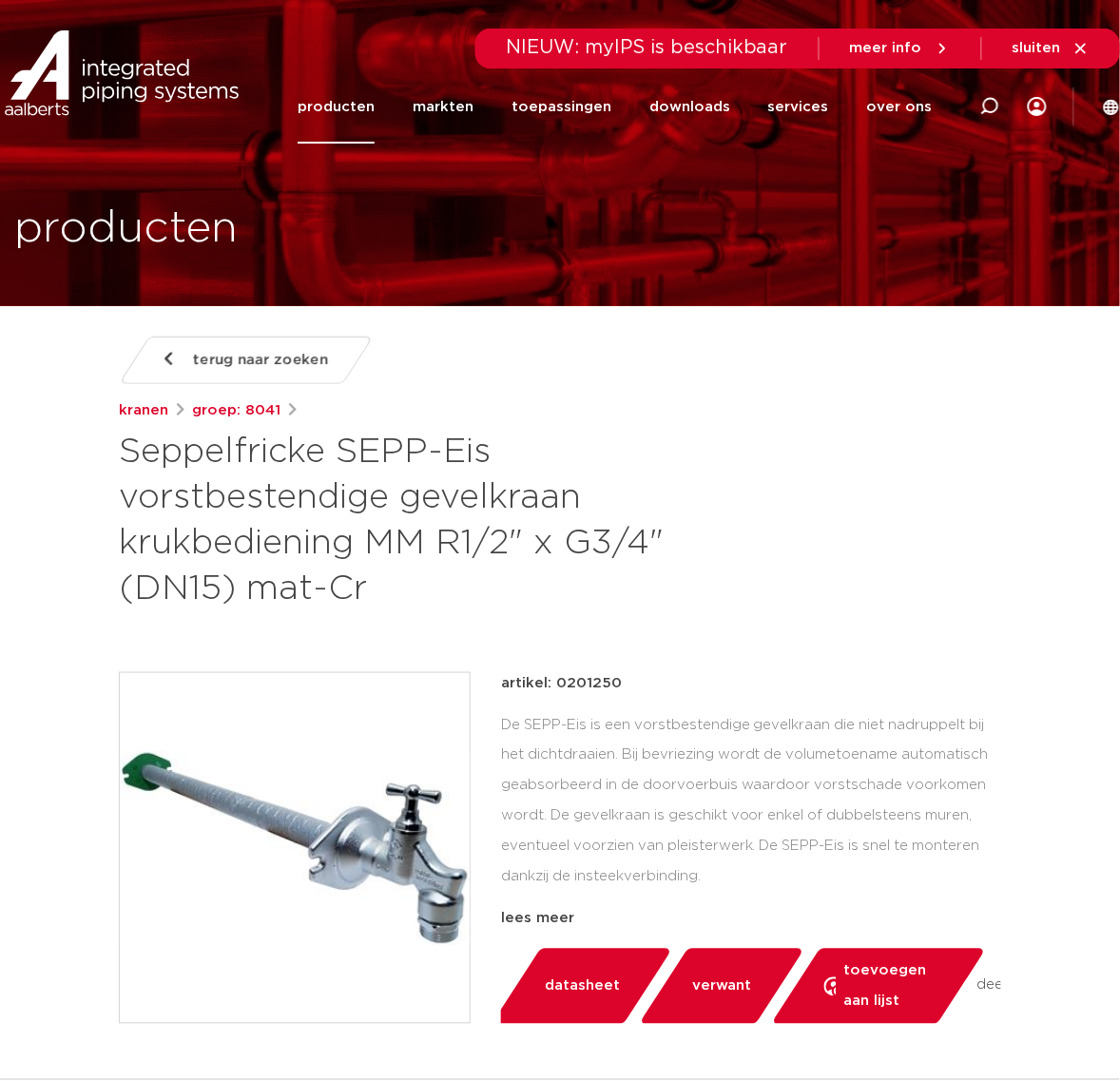 drag, startPoint x: 419, startPoint y: 580, endPoint x: 86, endPoint y: 466, distance: 351.97301 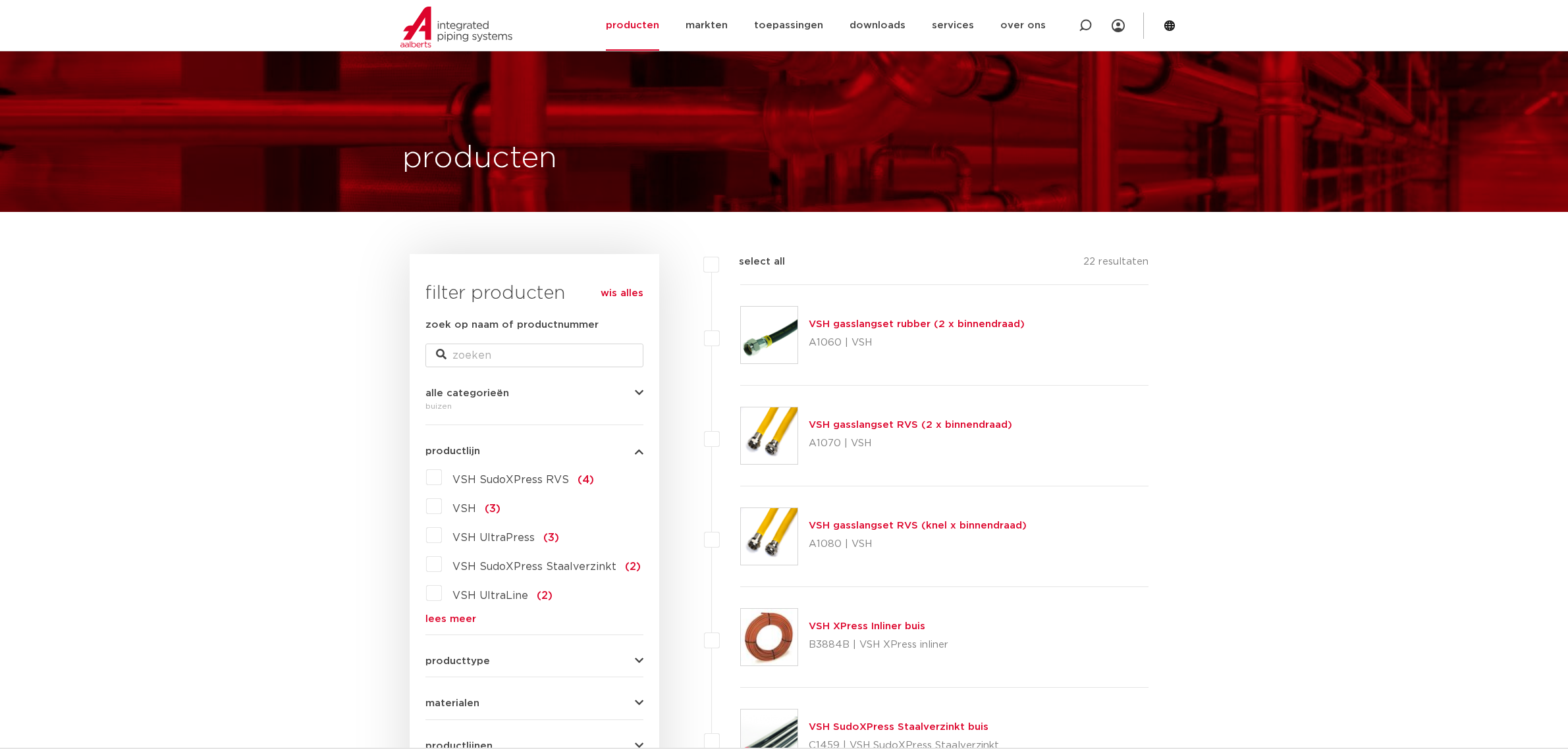 scroll, scrollTop: 576, scrollLeft: 0, axis: vertical 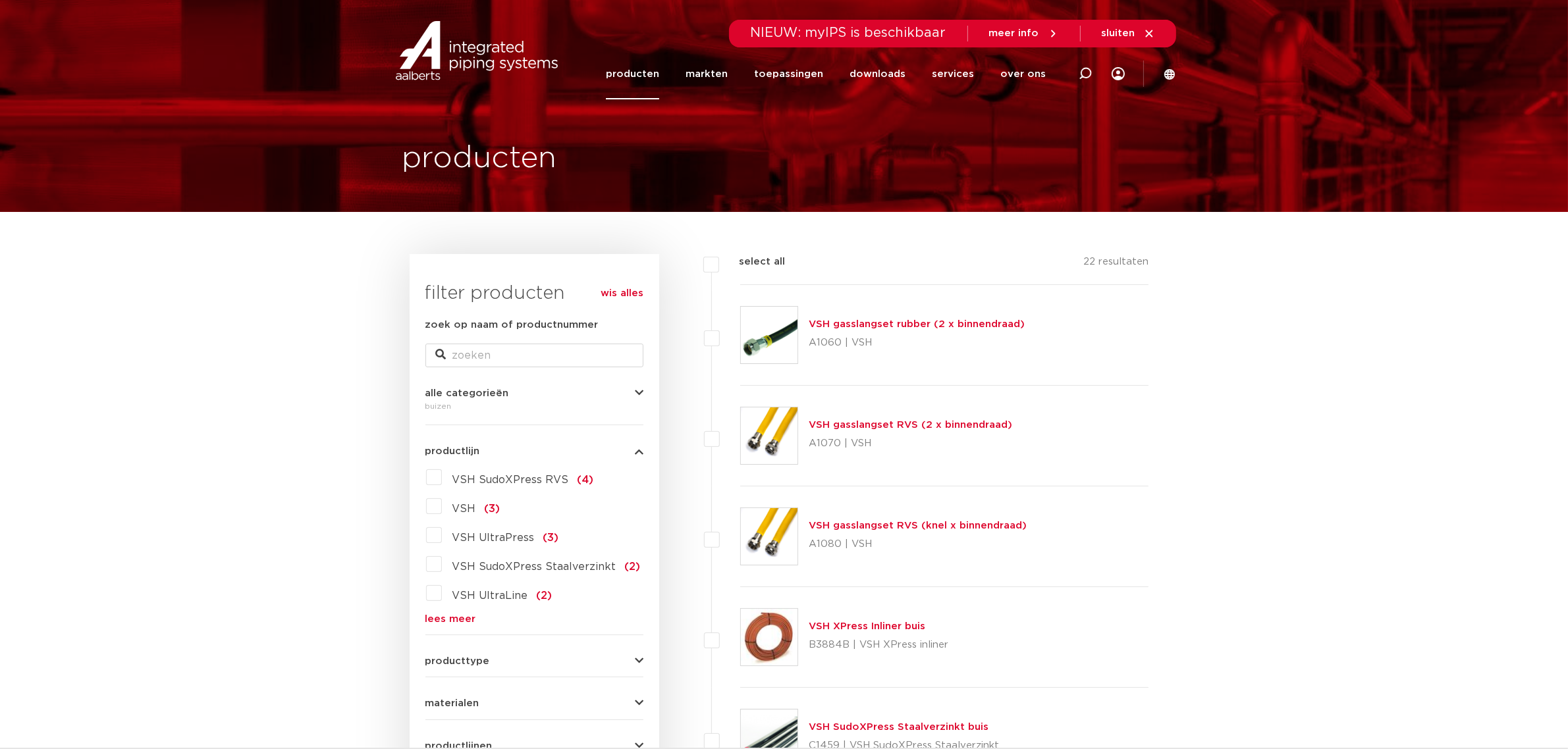 drag, startPoint x: 294, startPoint y: 370, endPoint x: 389, endPoint y: 93, distance: 293 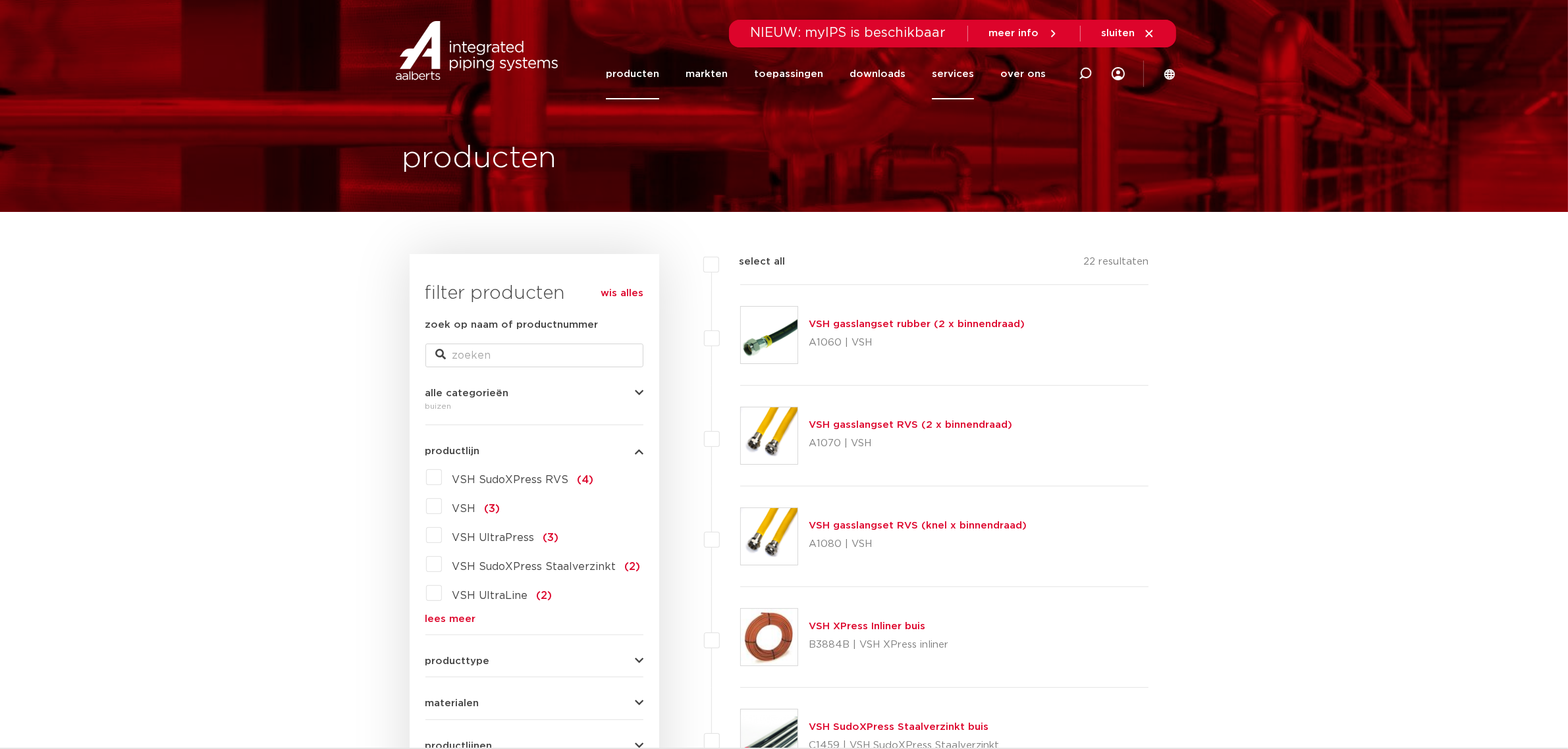 click on "services" 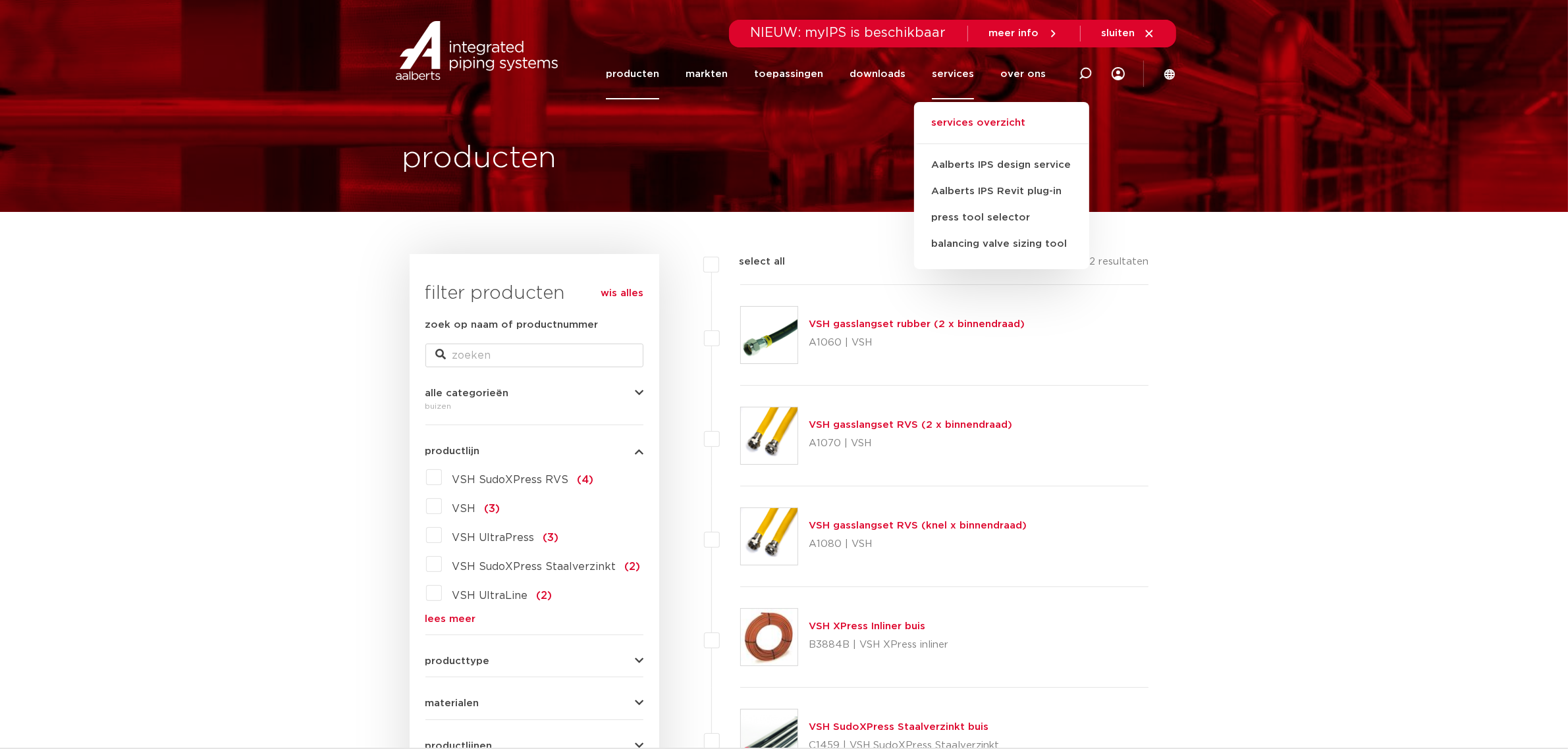 click on "services overzicht" 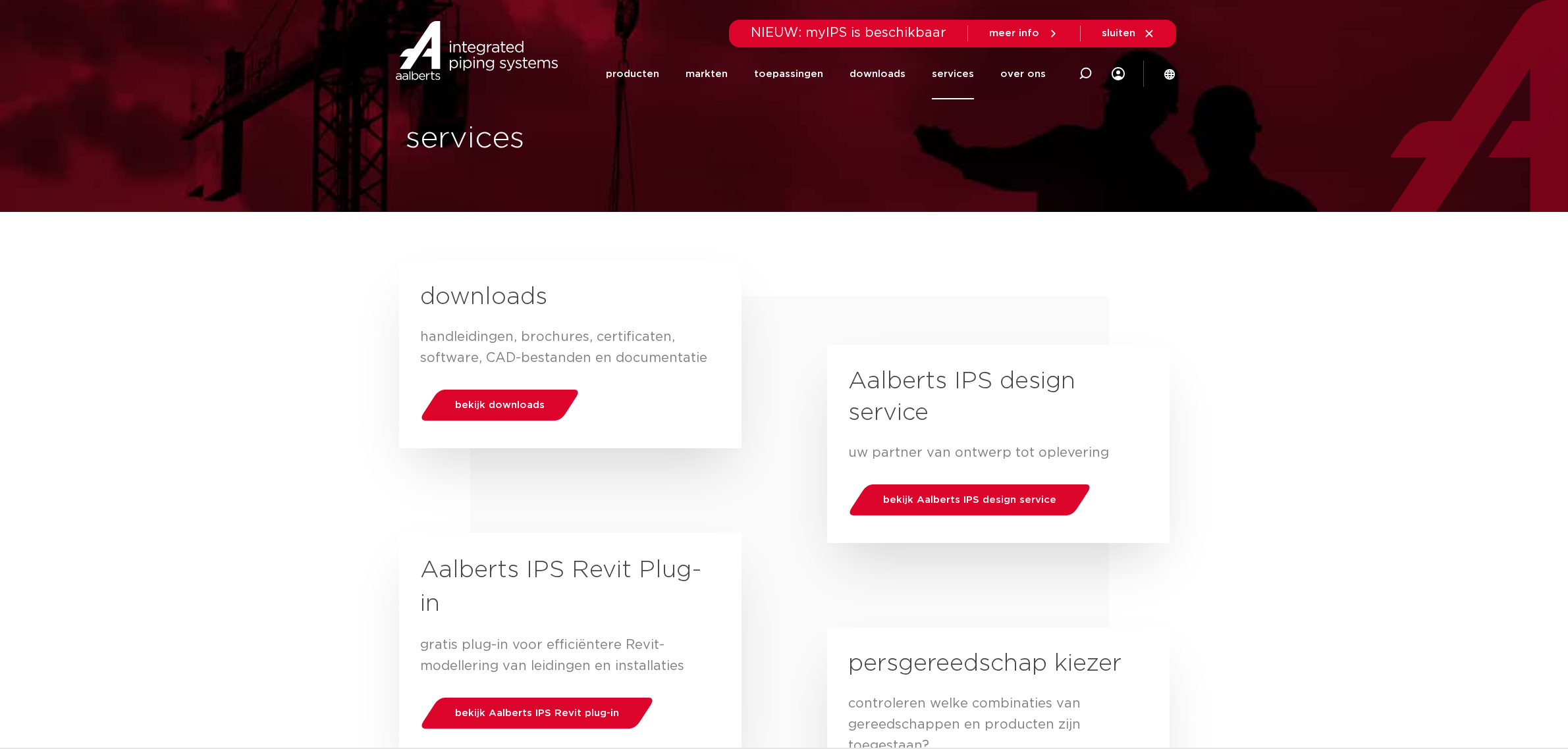 scroll, scrollTop: 0, scrollLeft: 0, axis: both 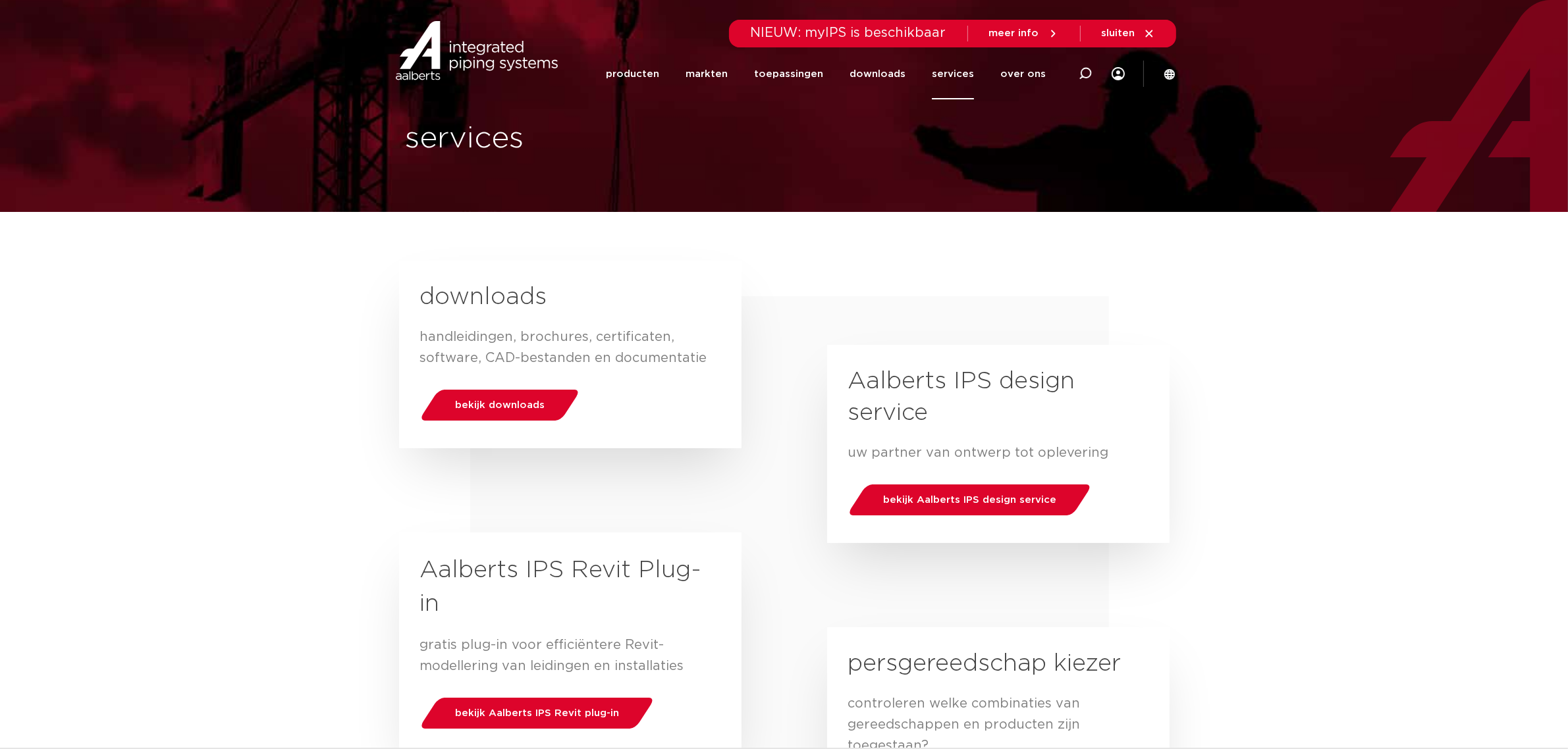 click on "downloads
handleidingen, brochures, certificaten, software, CAD-bestanden en documentatie bekijk downloads" at bounding box center (570, 354) 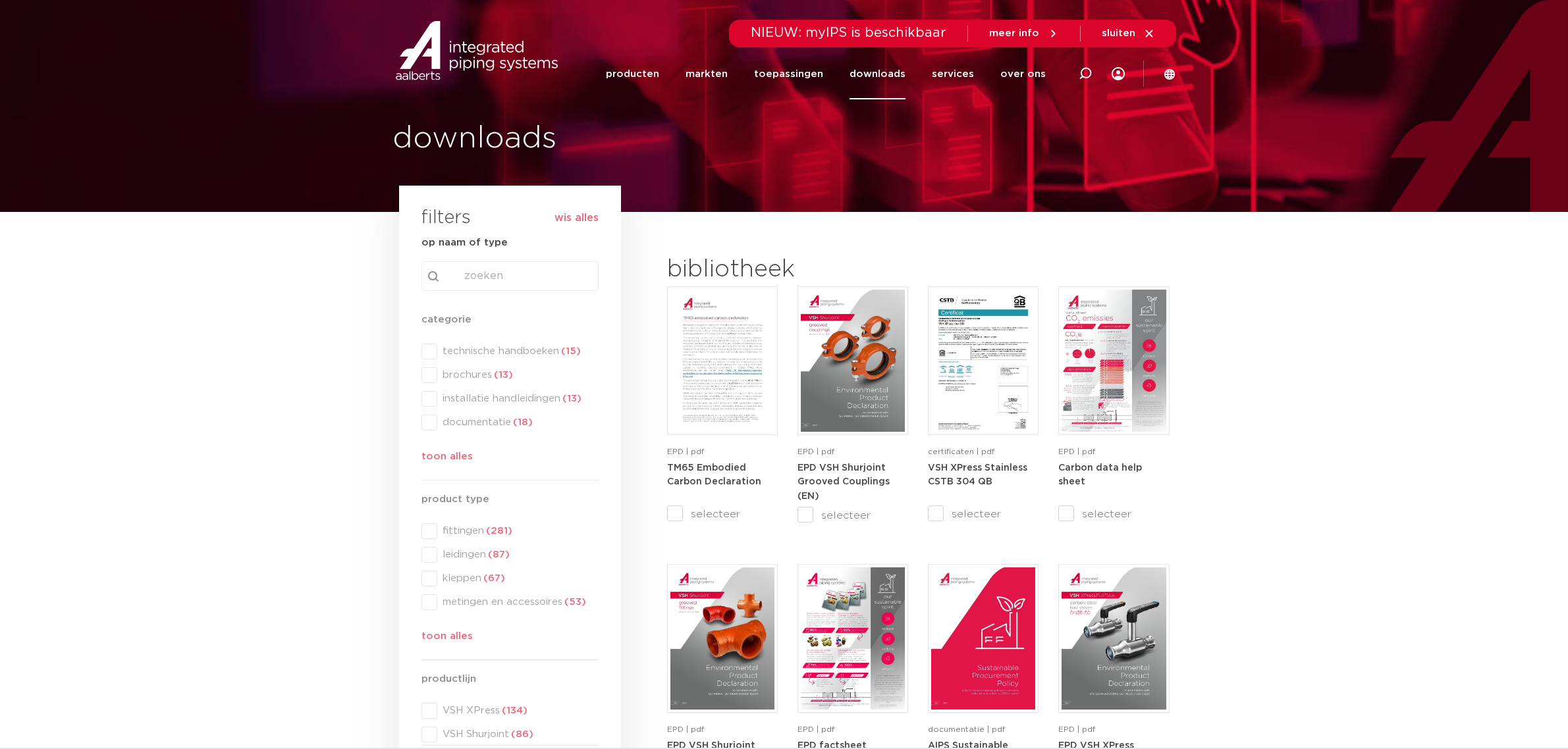 scroll, scrollTop: 0, scrollLeft: 0, axis: both 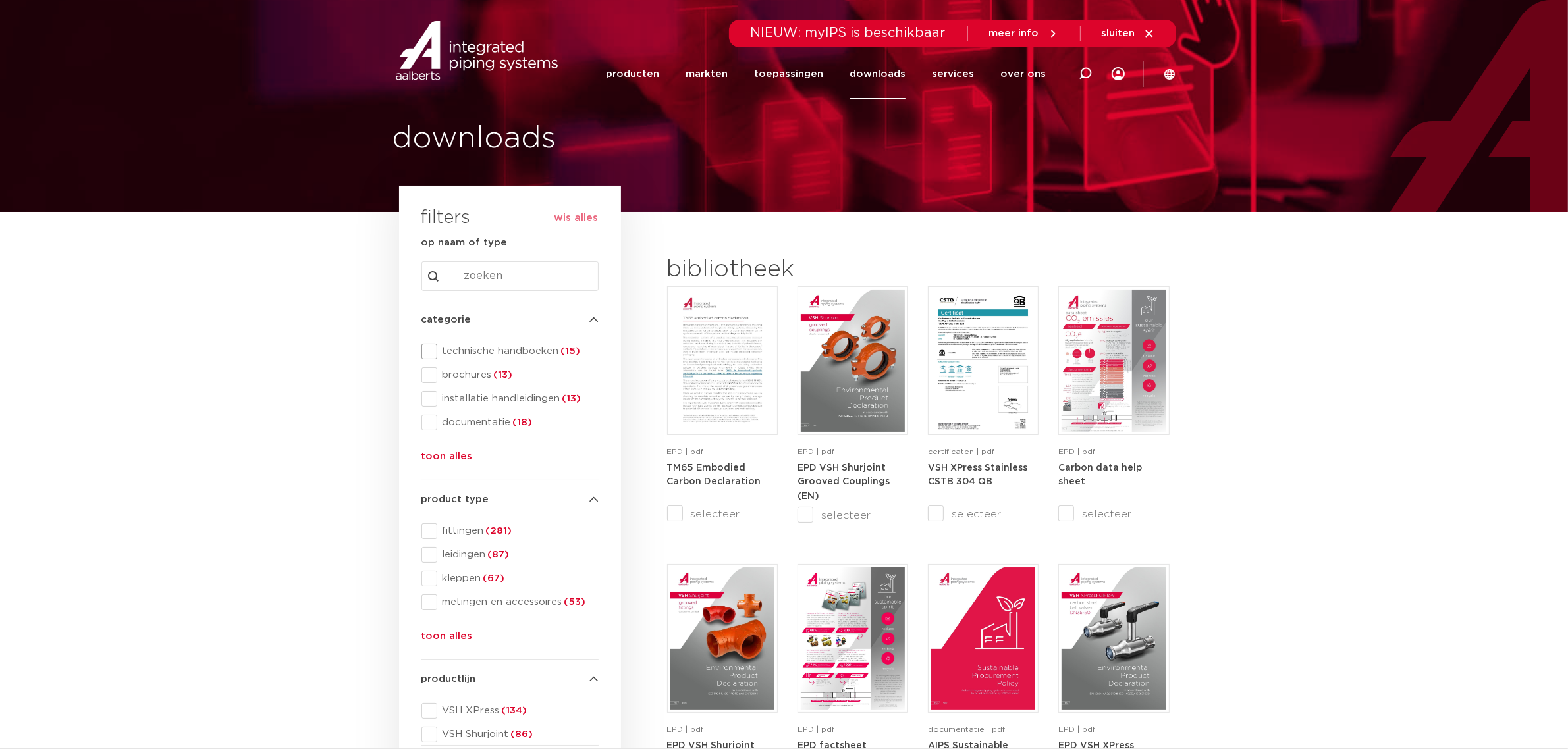 click on "technische handboeken  (15)" at bounding box center [518, 351] 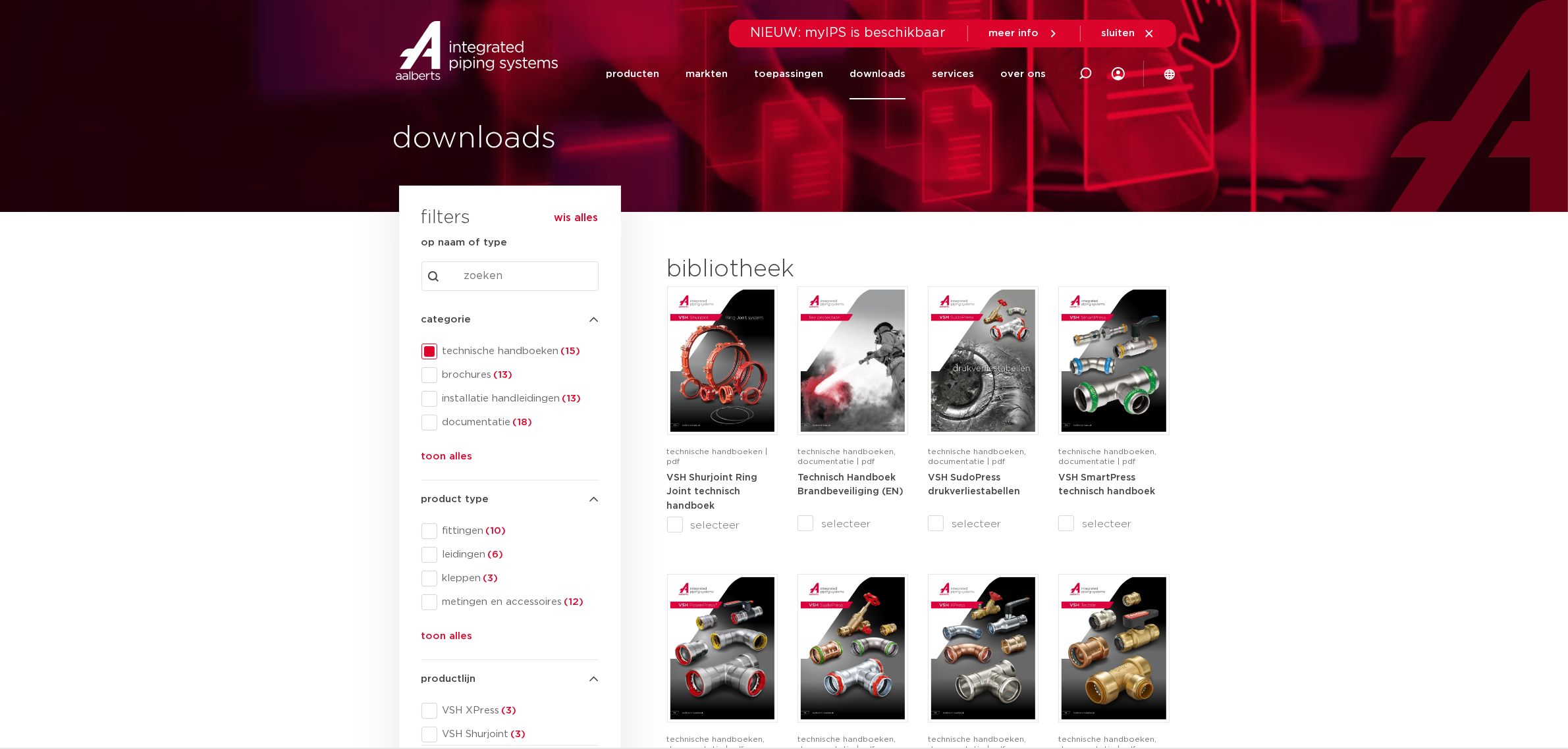 click on "search downloads
by name or type
search
Search content
Clear
filters
filters
wis alles
filter downloads
op naam of type
categorie
categorie
[NUMBER] [TEXT]  ([NUMBER]) [TEXT]  ([NUMBER]) [TEXT]  ([NUMBER]) [TEXT]  ([NUMBER]) [TEXT]  ([NUMBER]) [TEXT]  ([NUMBER]) [TEXT]  ([NUMBER]) toon alles" at bounding box center (784, 820) 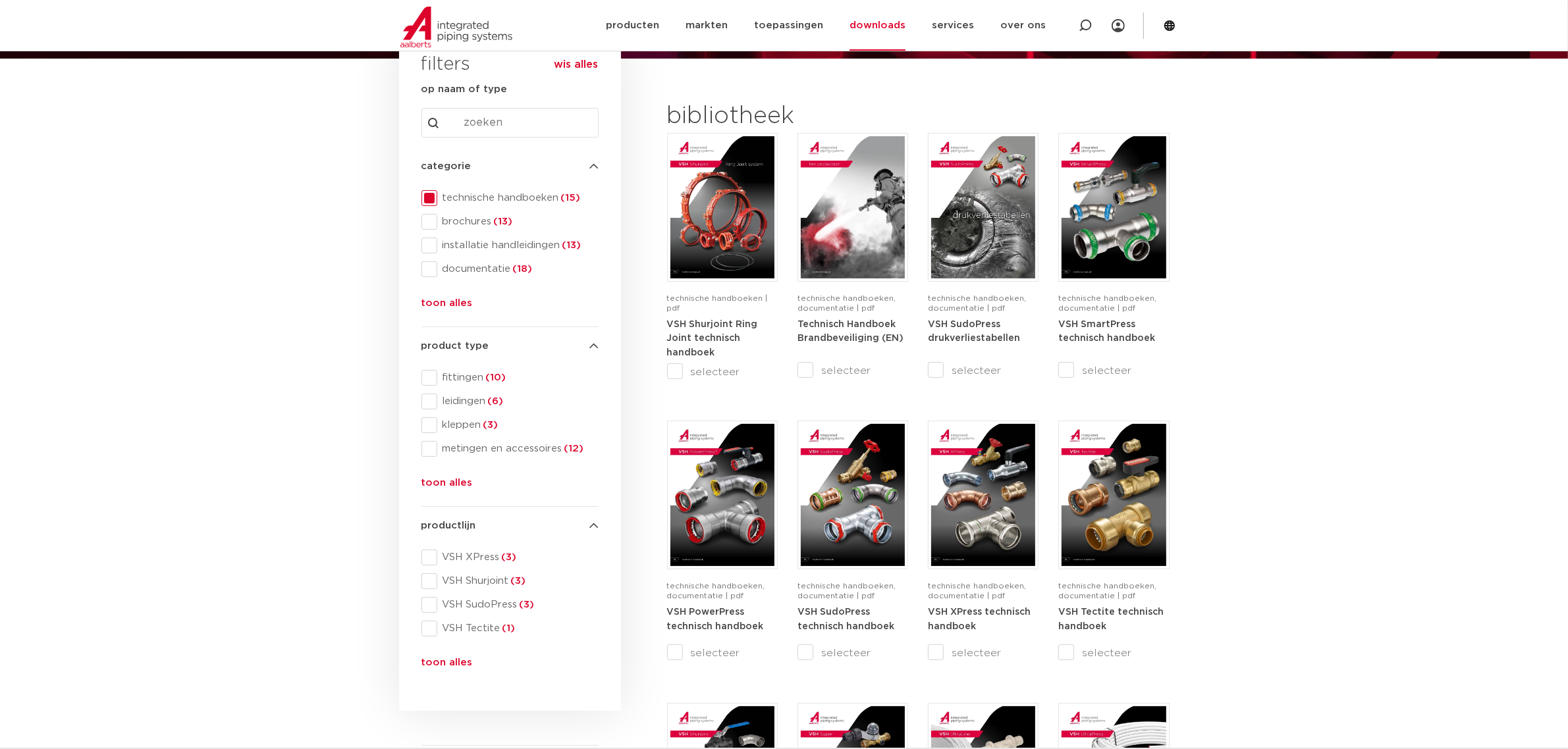 scroll, scrollTop: 165, scrollLeft: 0, axis: vertical 